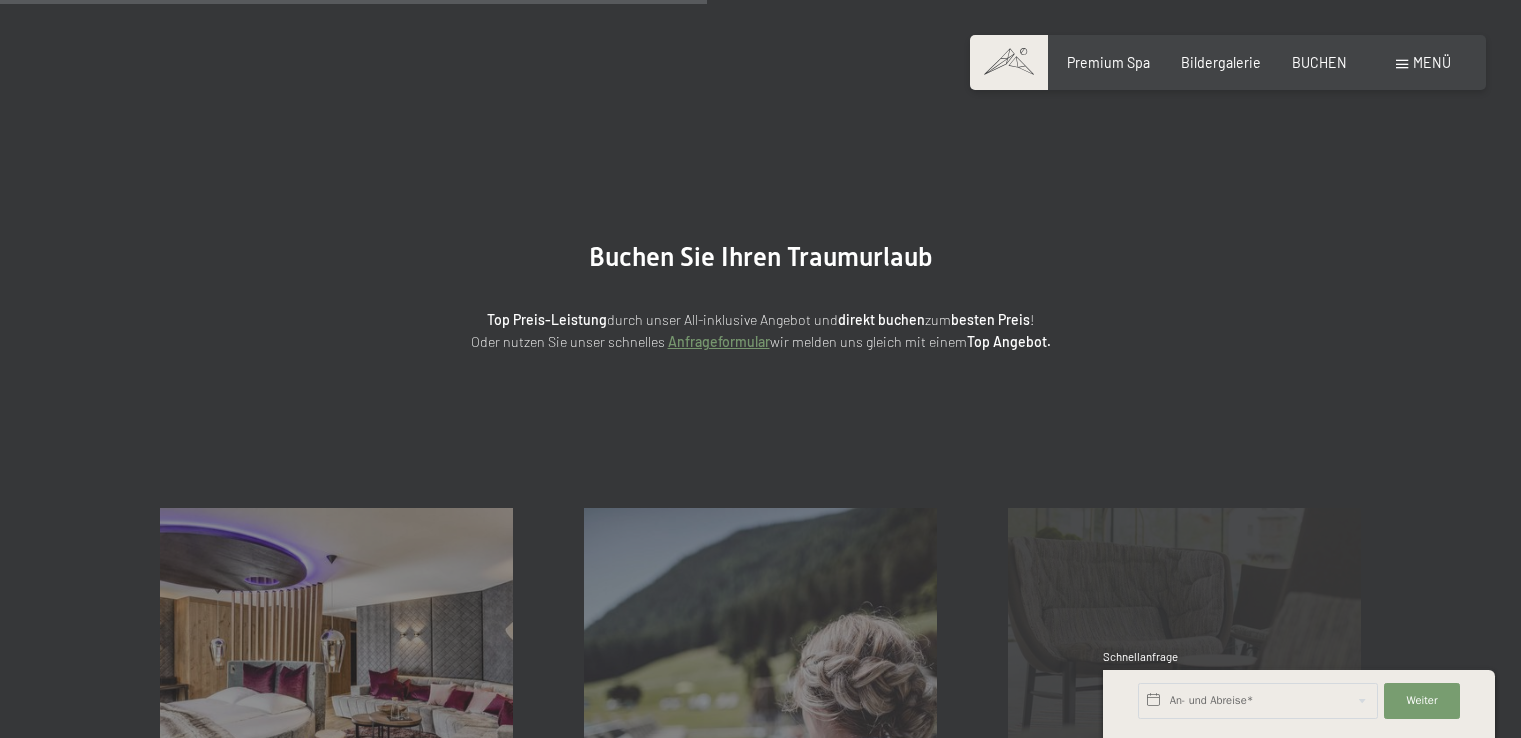 scroll, scrollTop: 700, scrollLeft: 0, axis: vertical 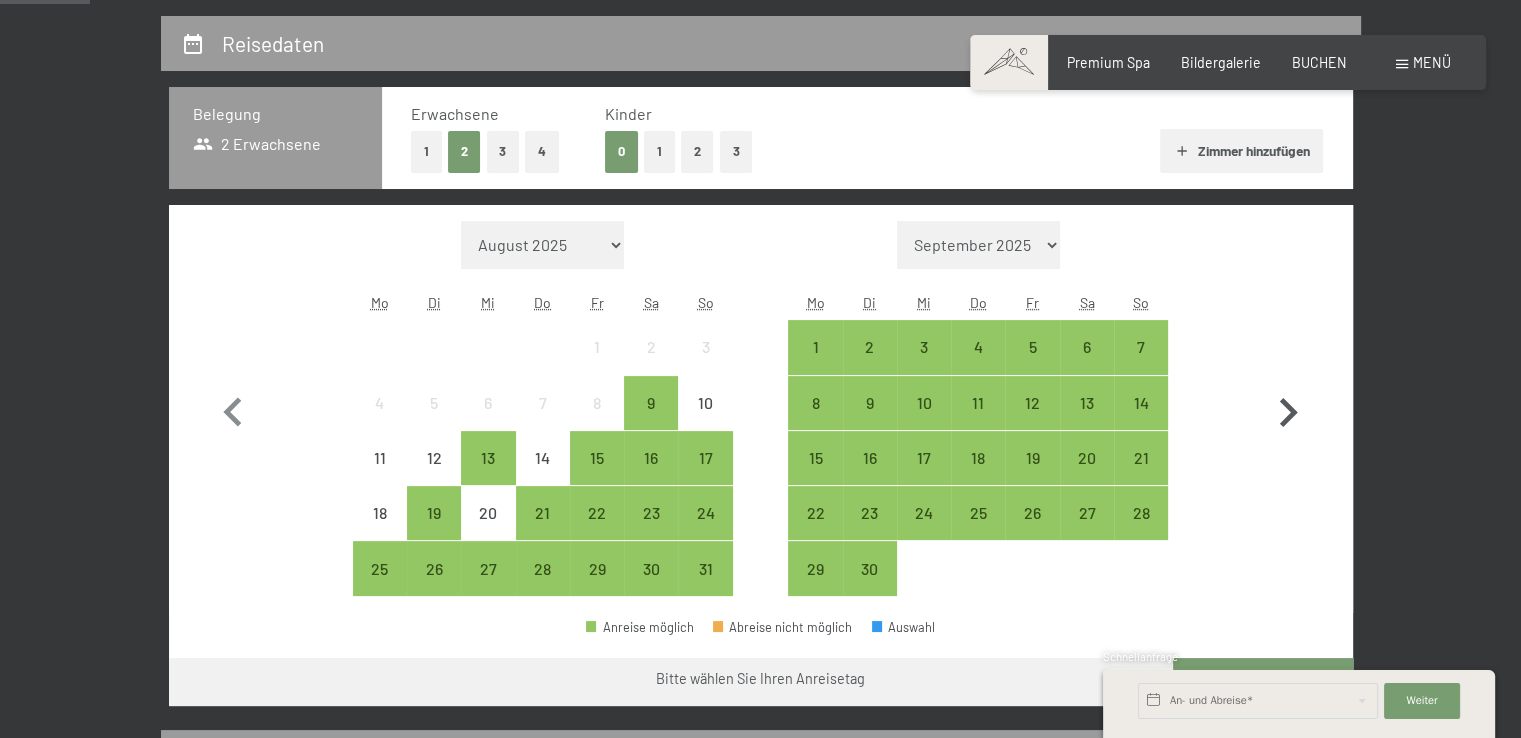 click 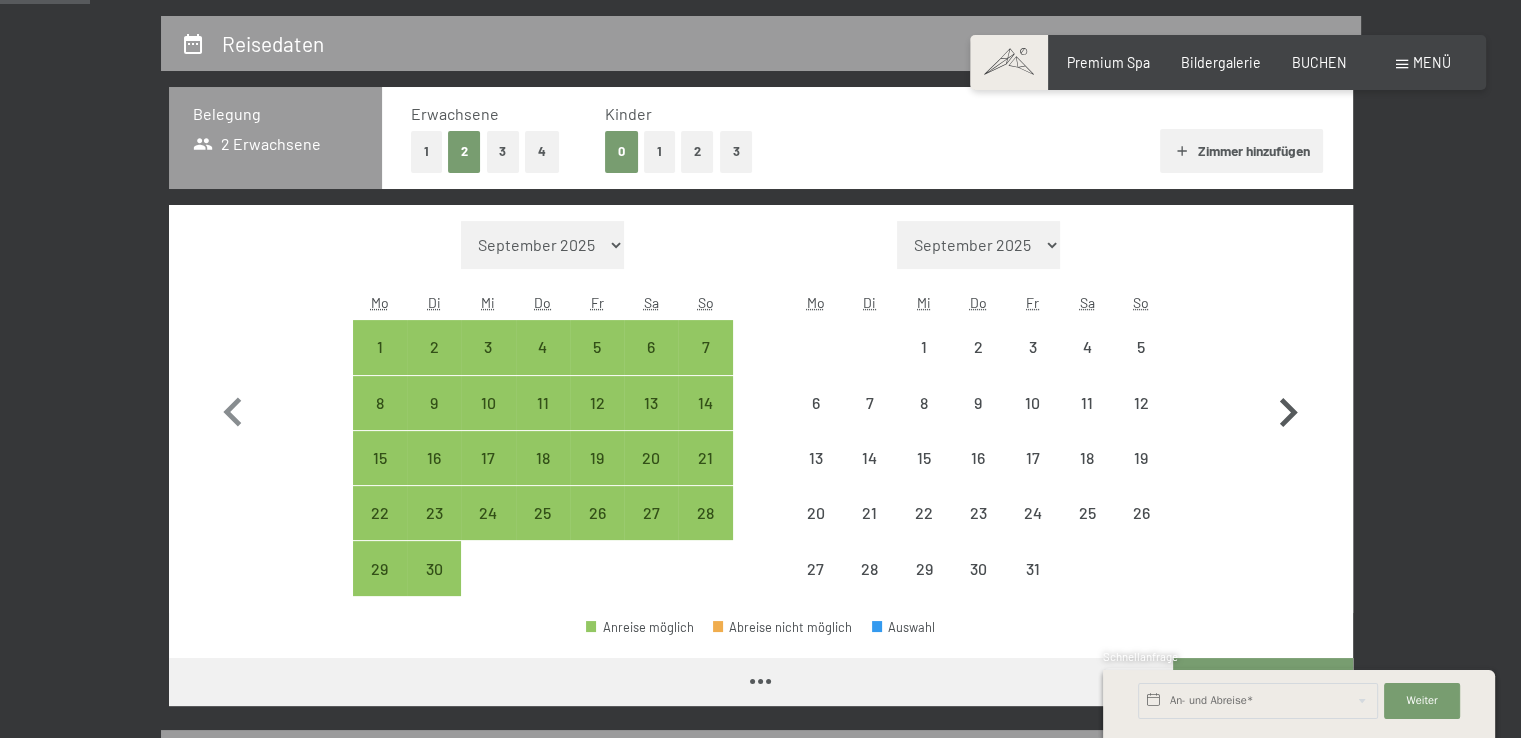 click 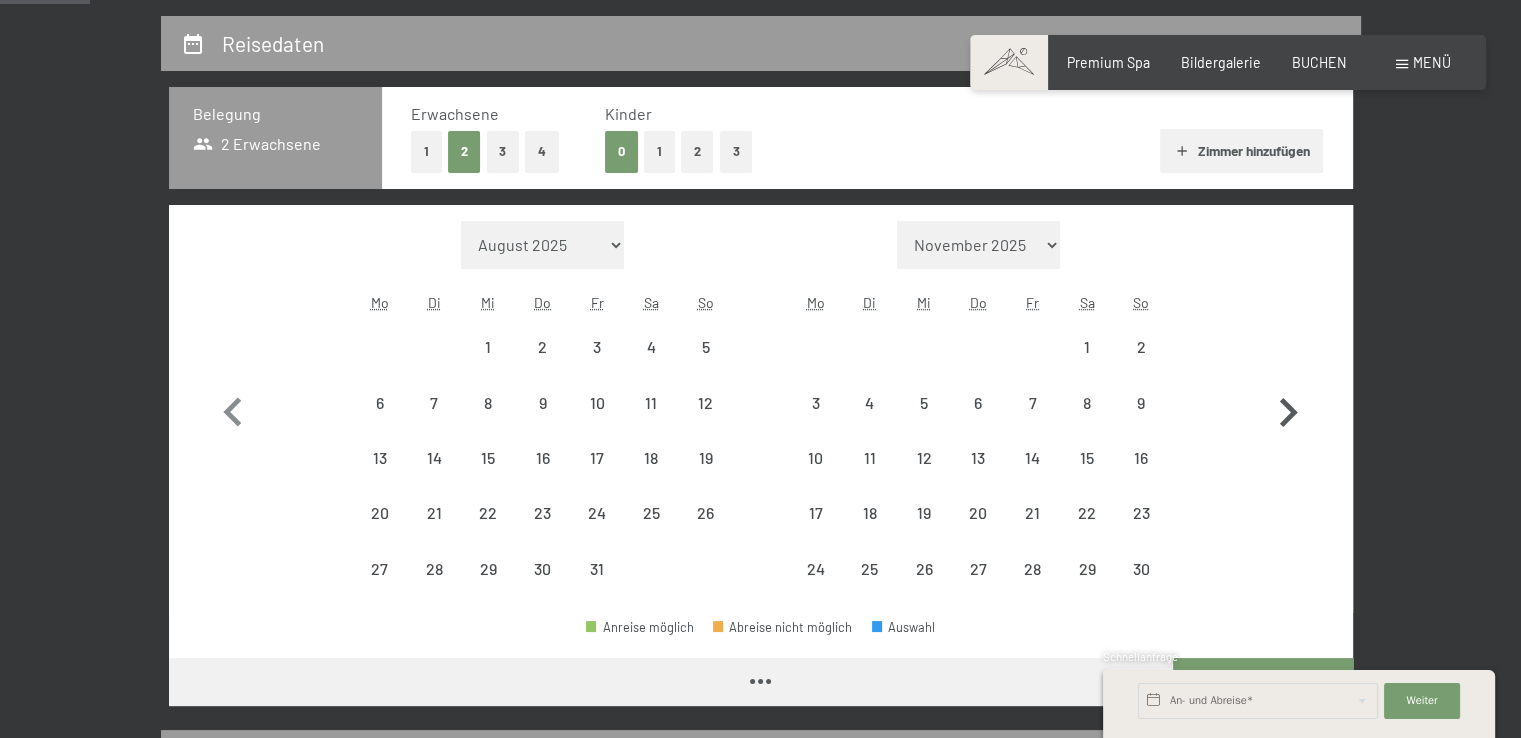 click 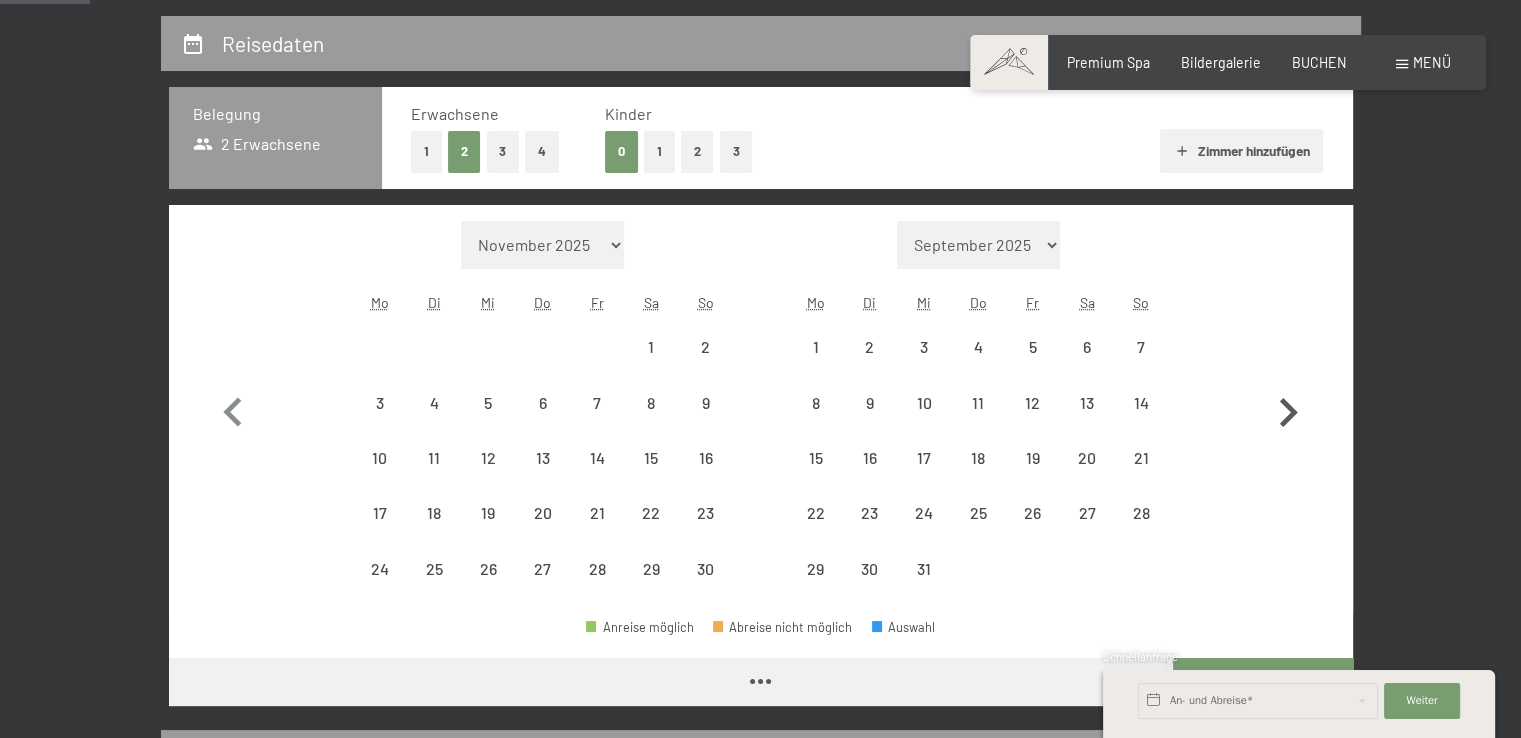 click 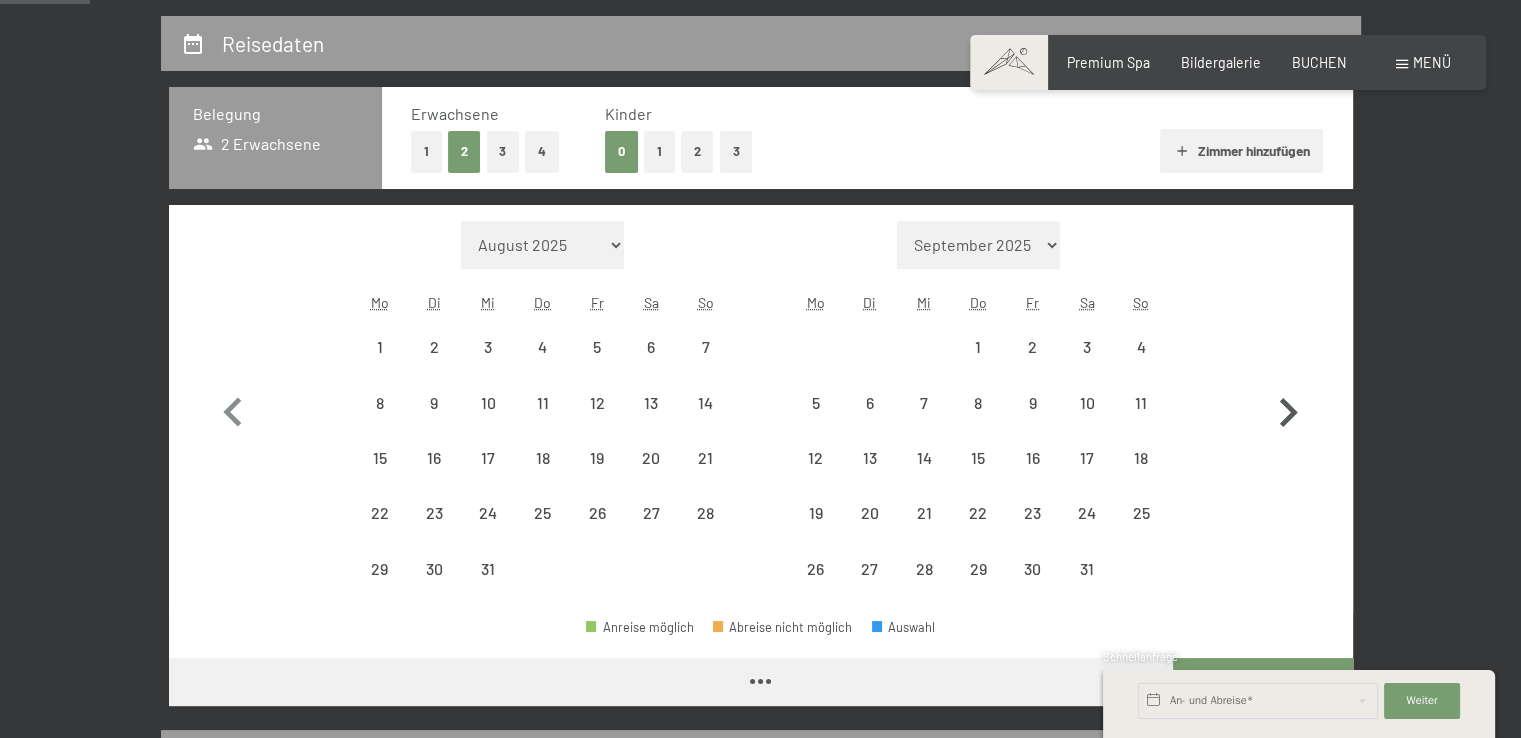 select on "[DATE]" 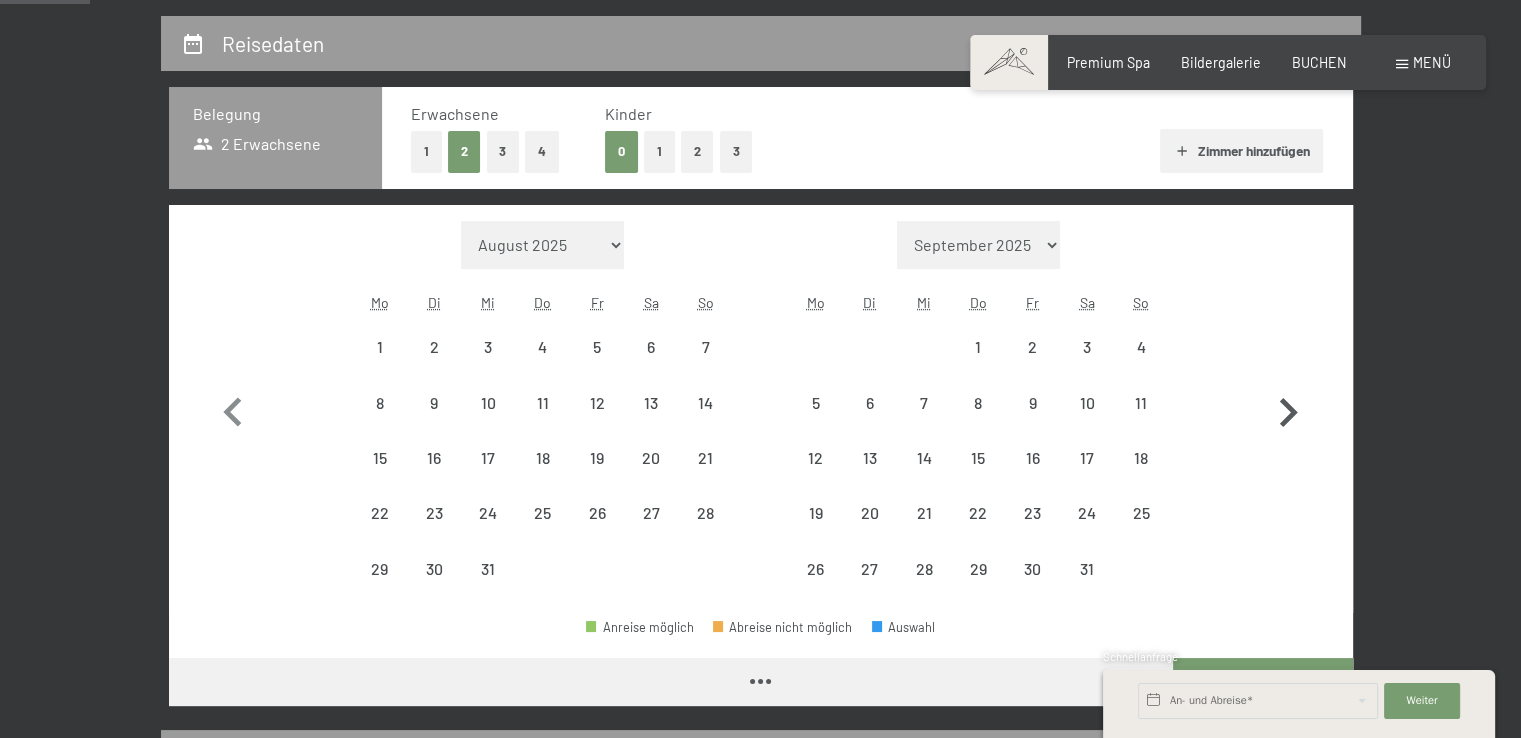 select on "[DATE]" 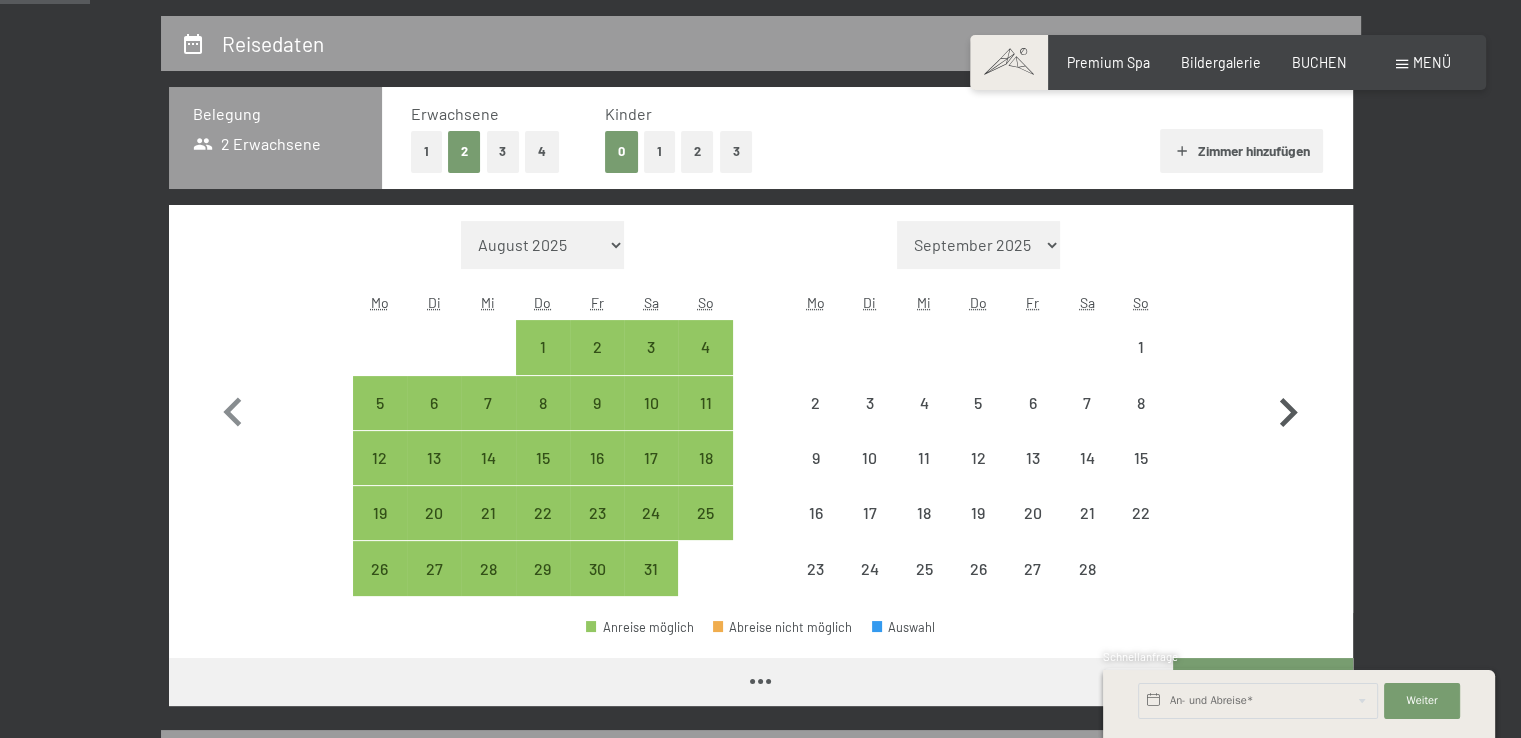 click 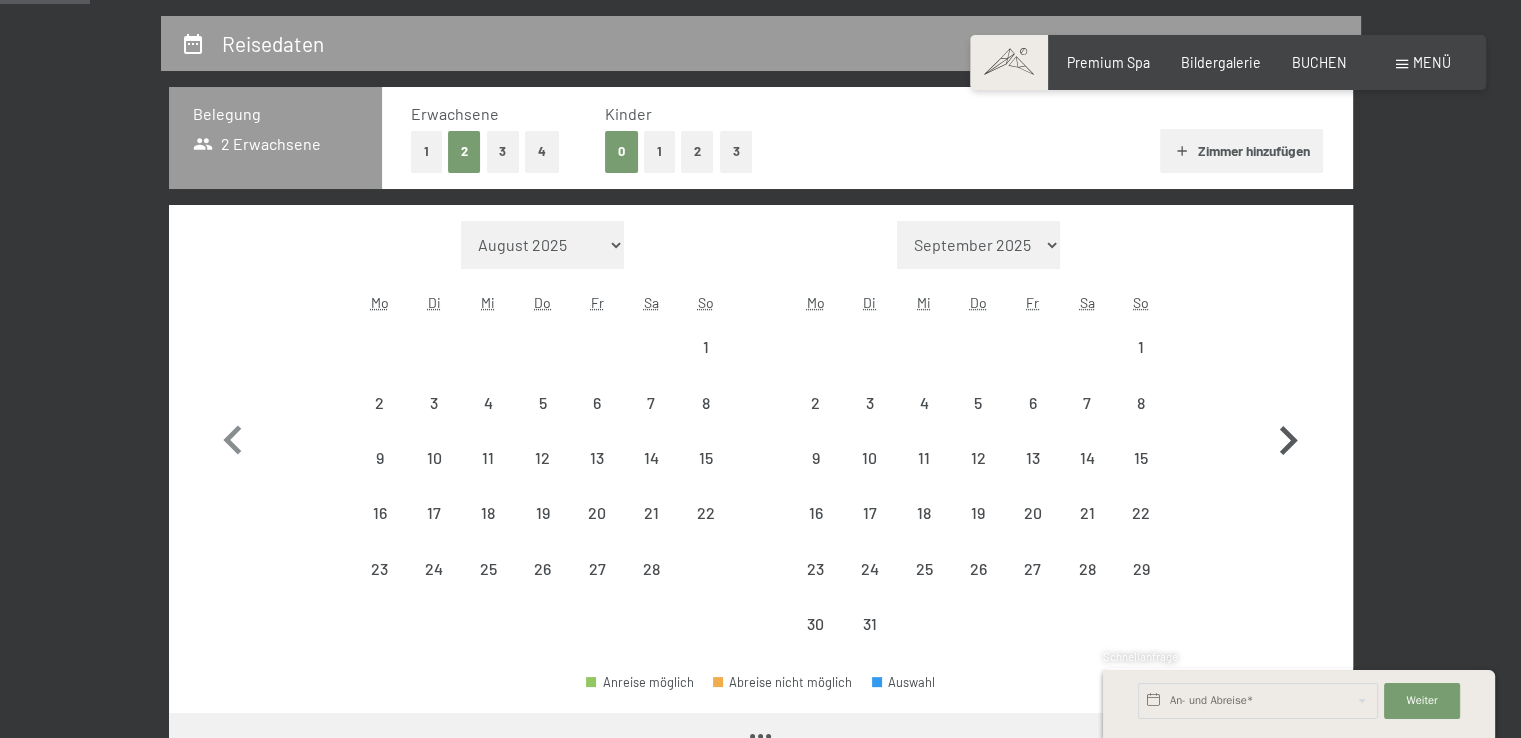 click at bounding box center (1288, 436) 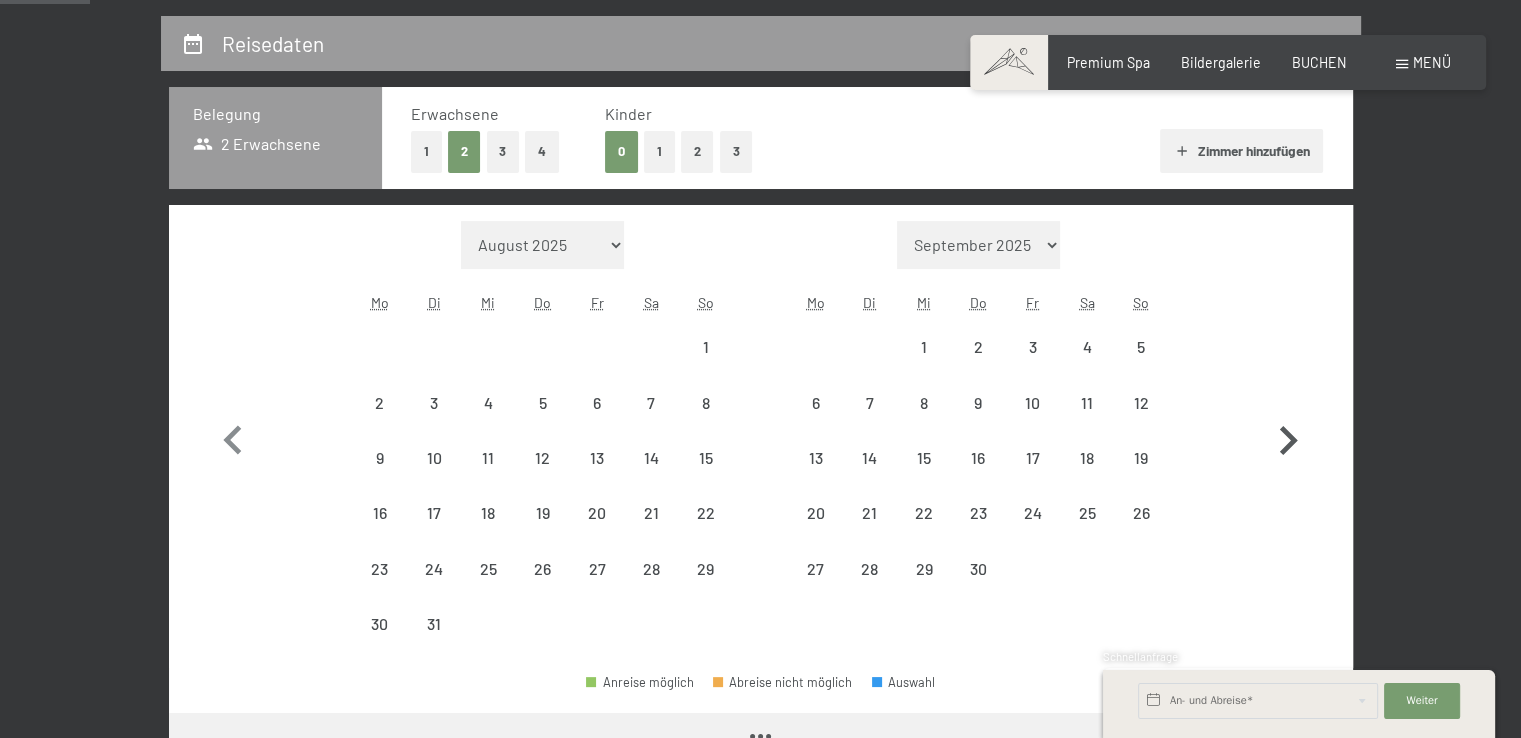 click at bounding box center (1288, 436) 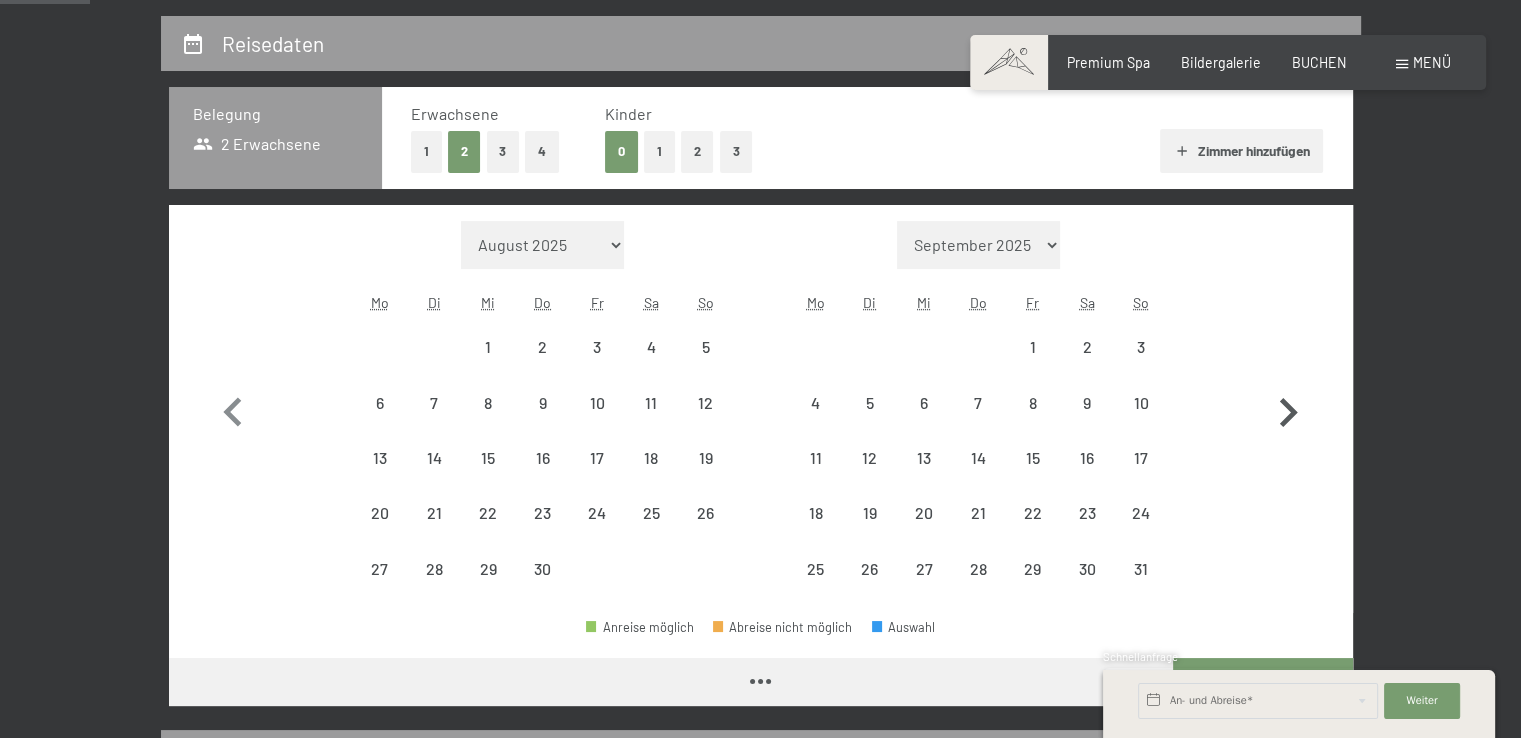 select on "[DATE]" 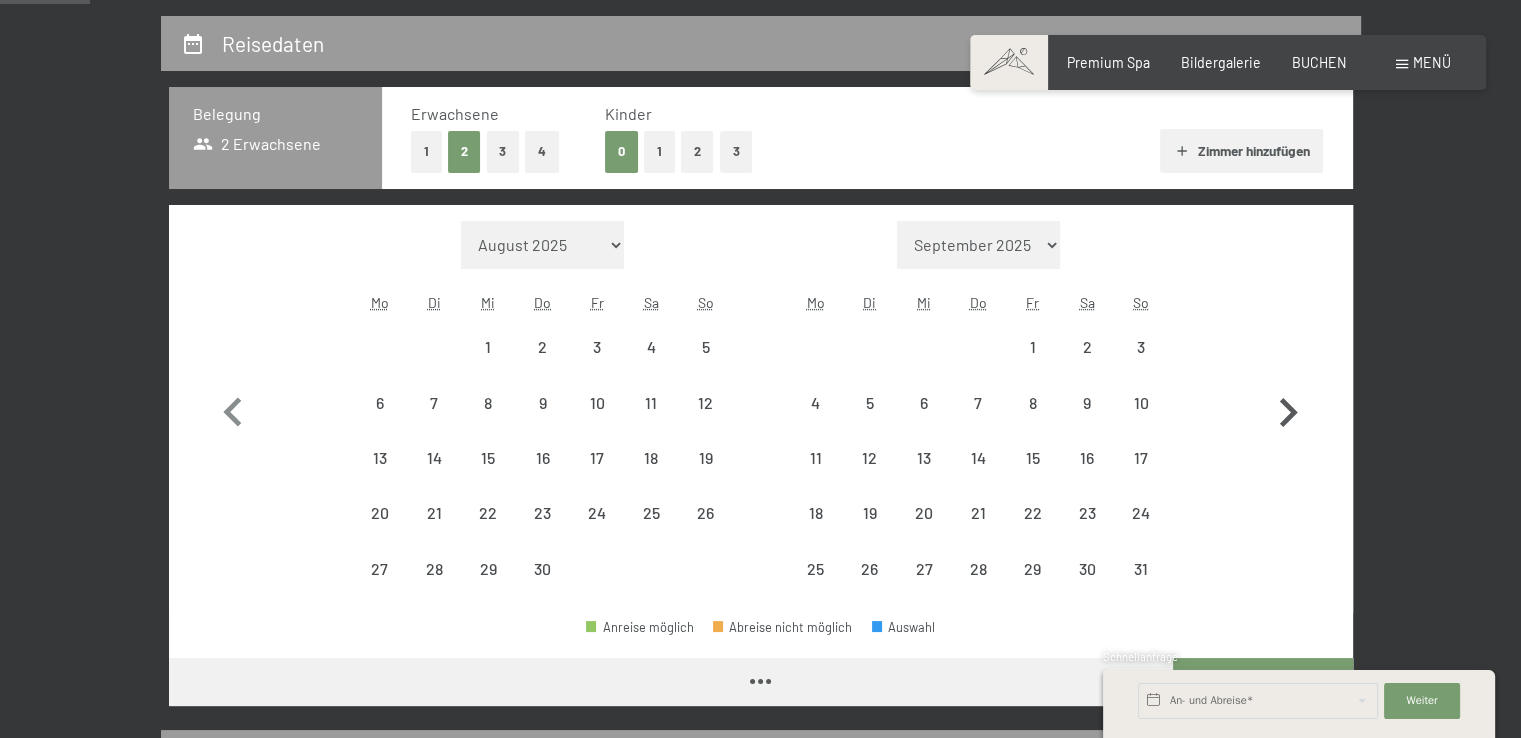 select on "[DATE]" 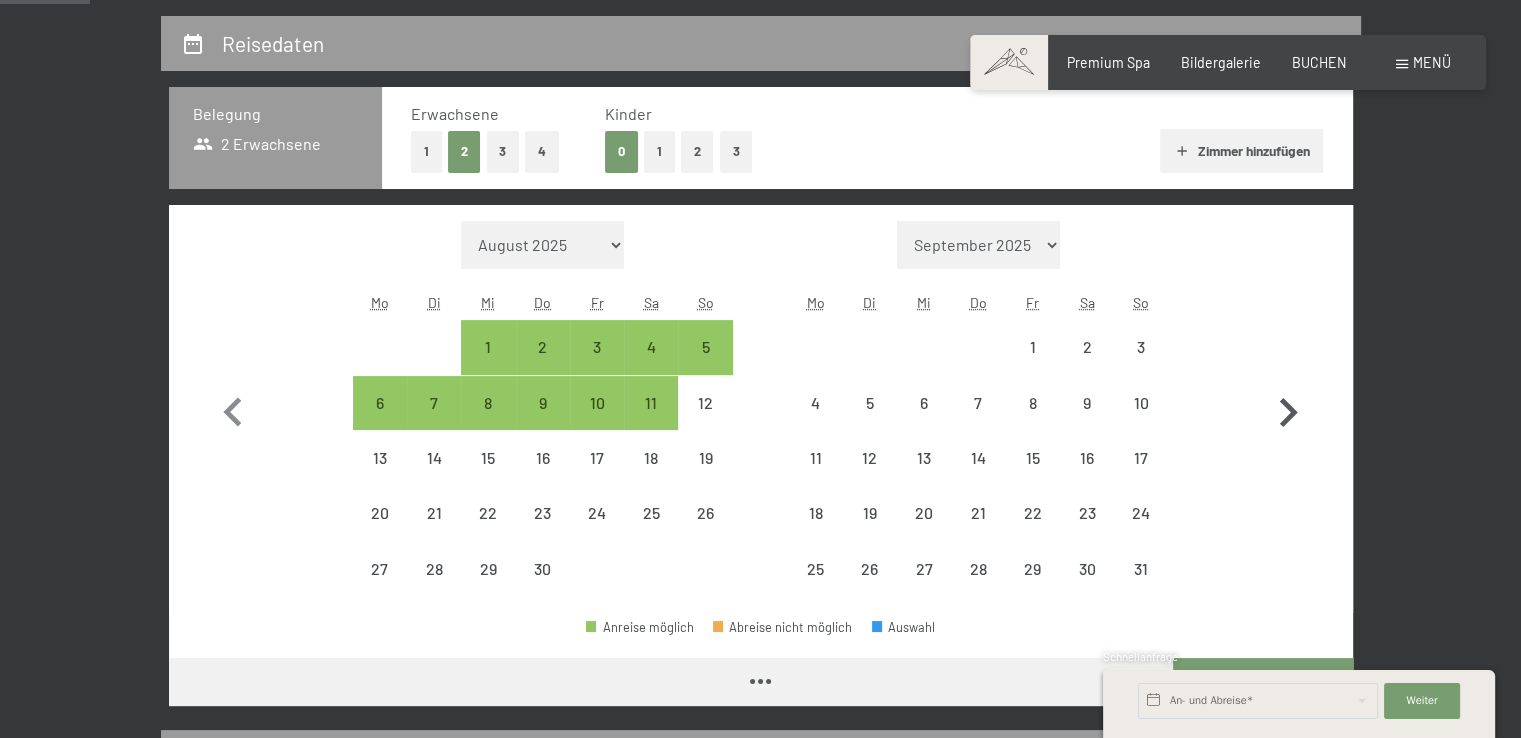 drag, startPoint x: 1292, startPoint y: 407, endPoint x: 1292, endPoint y: 420, distance: 13 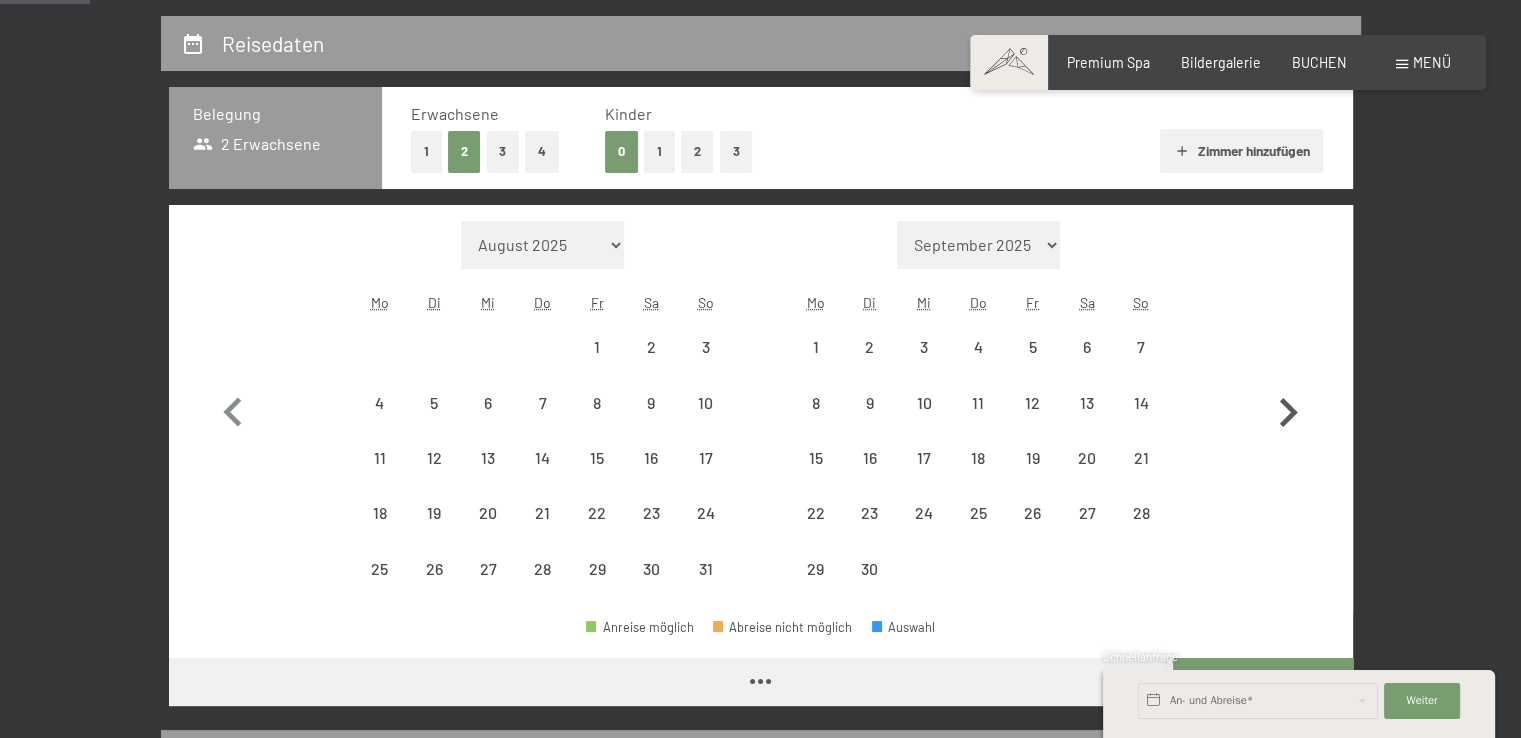 select on "[DATE]" 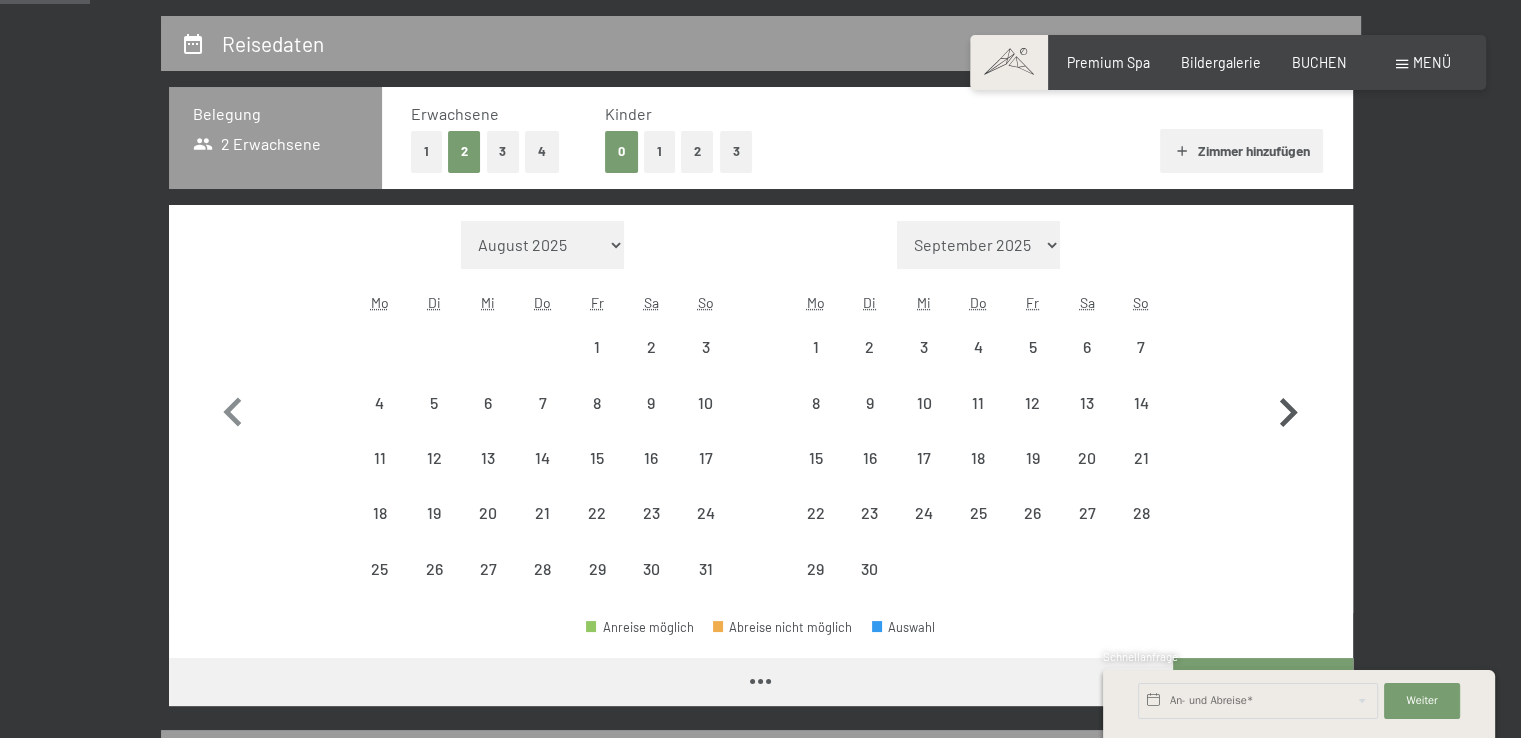 select on "[DATE]" 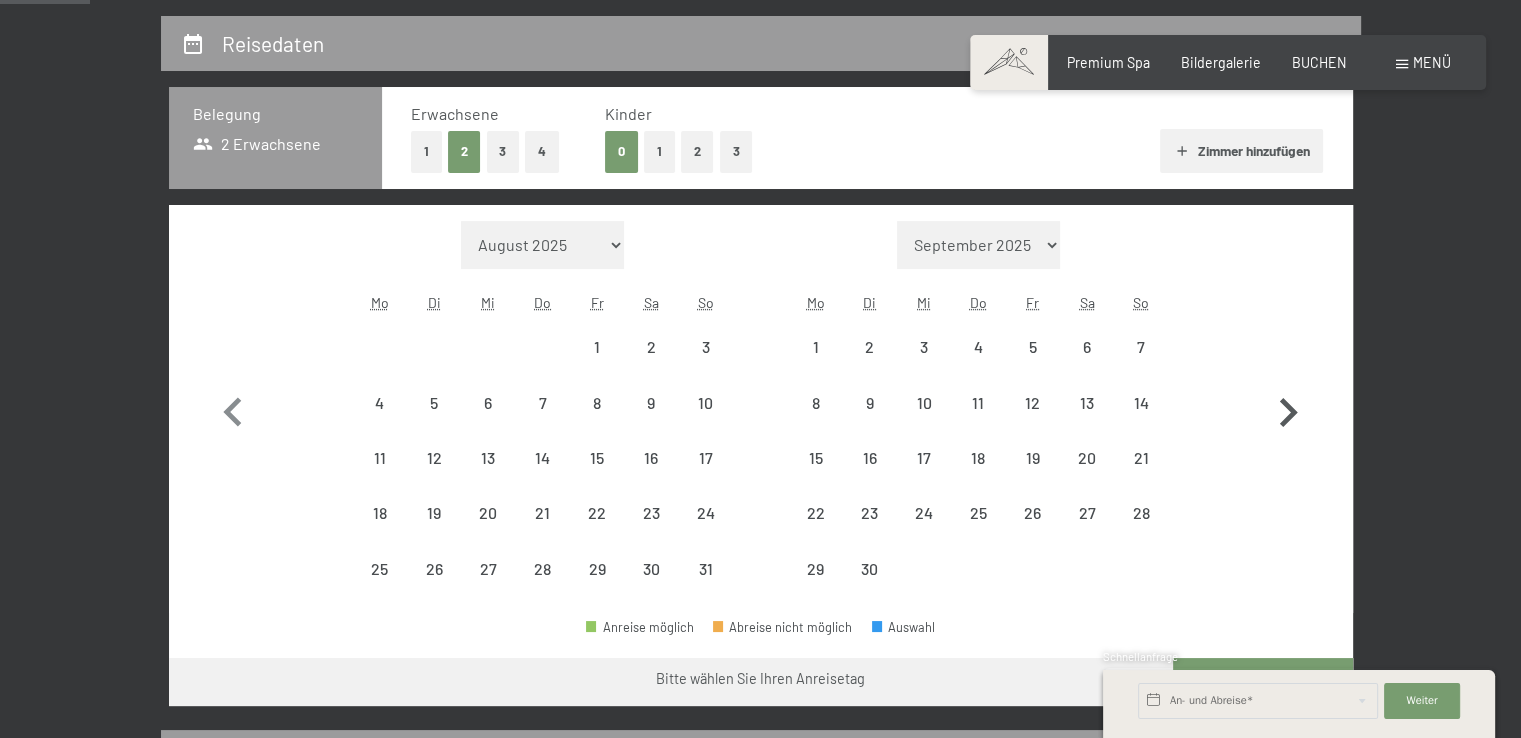 click 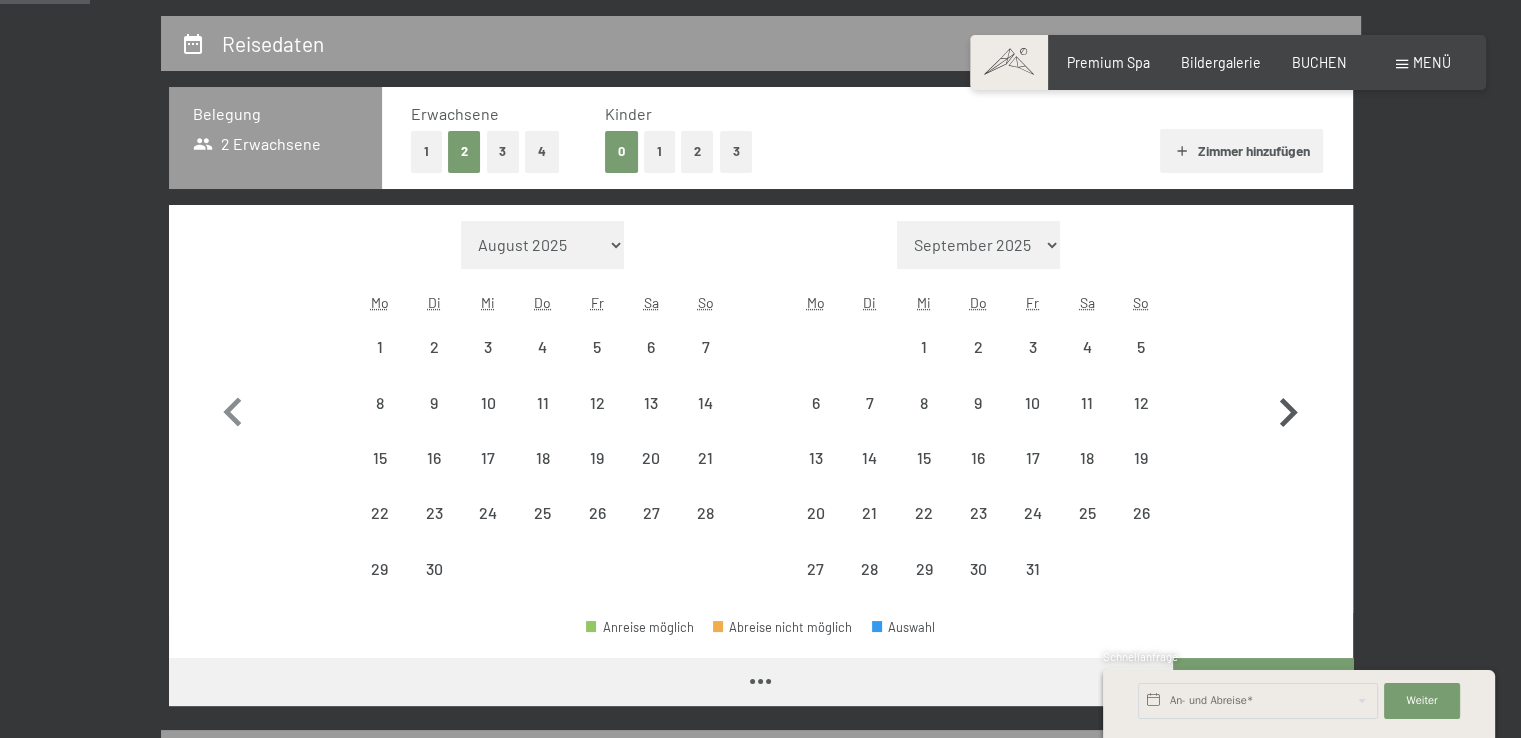 select on "[DATE]" 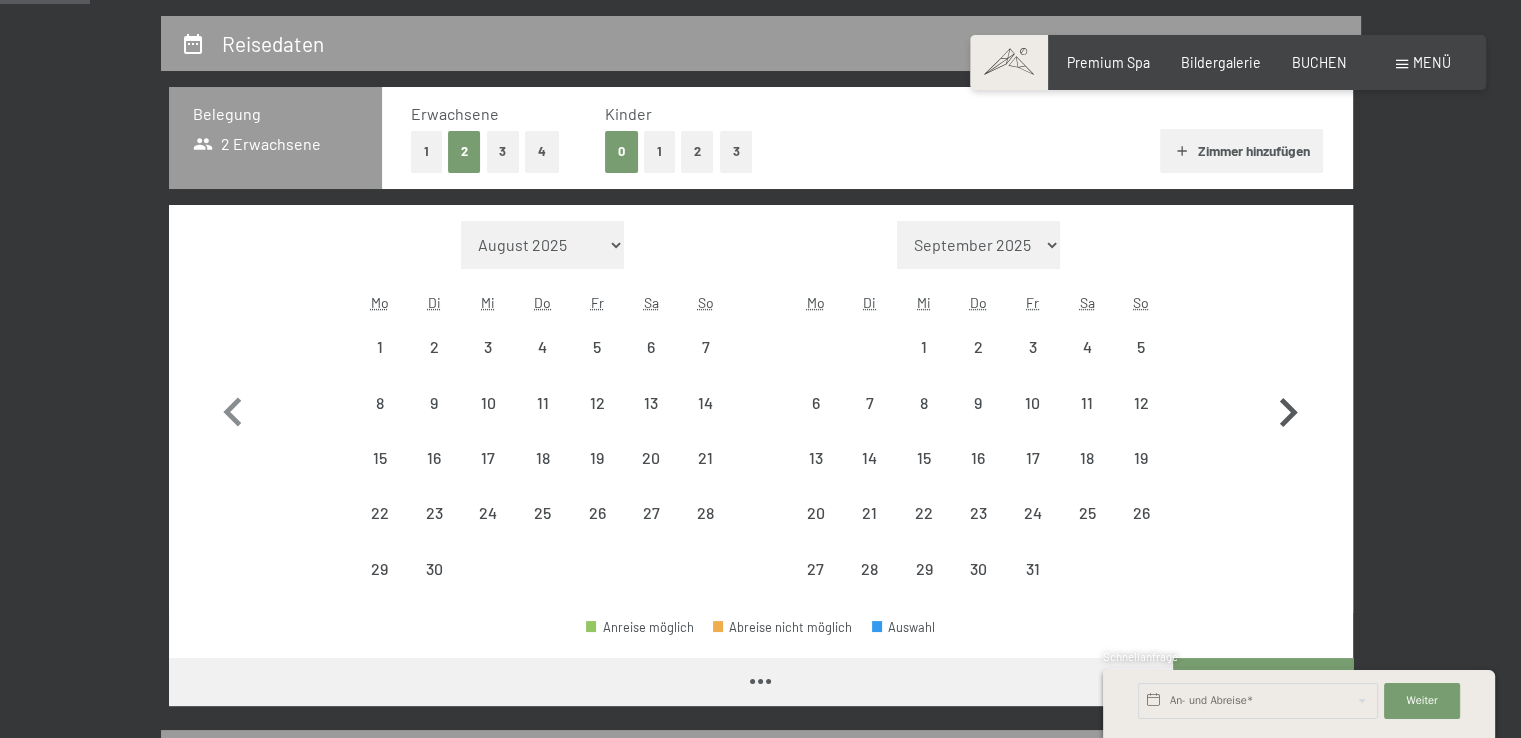 select on "[DATE]" 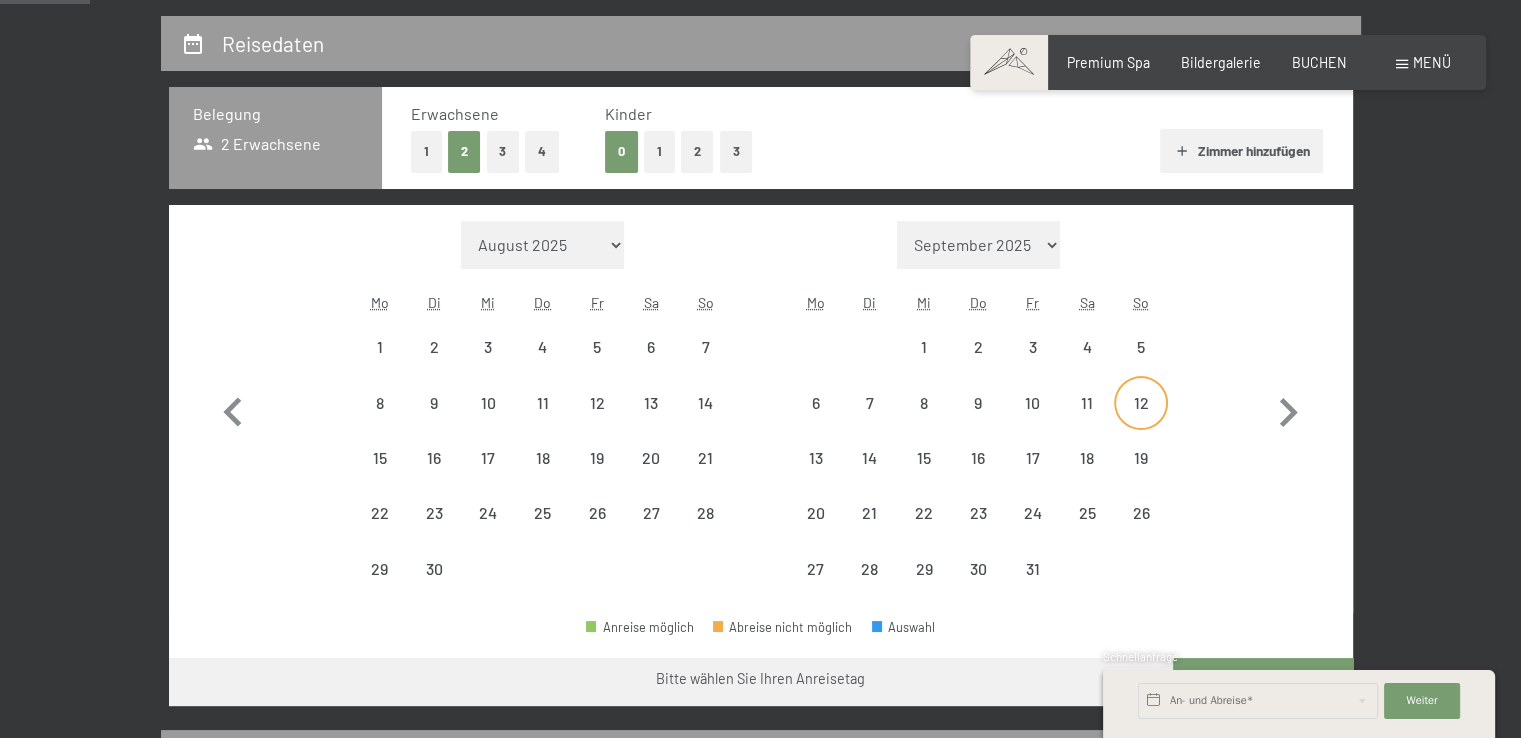 click on "12" at bounding box center [1141, 420] 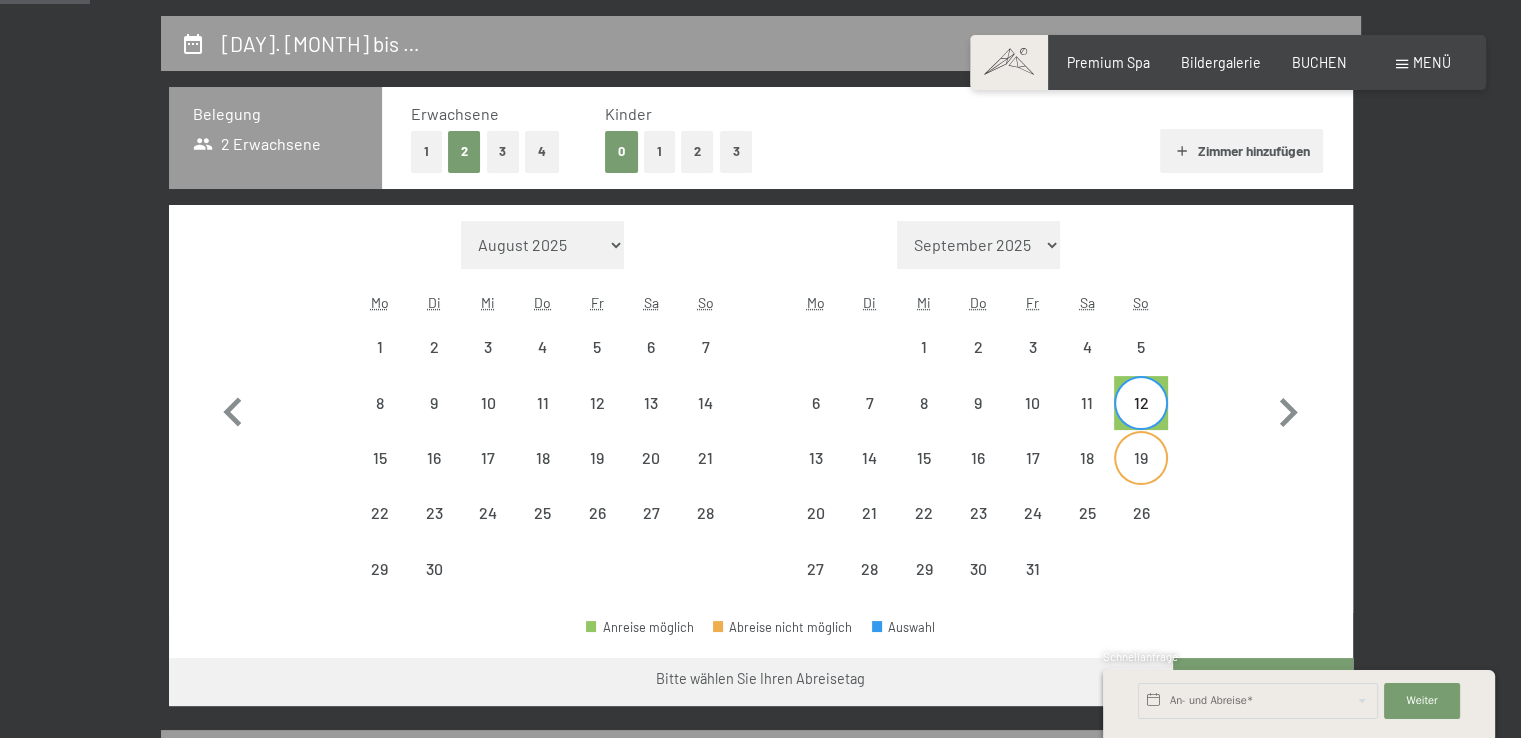 click on "19" at bounding box center [1141, 458] 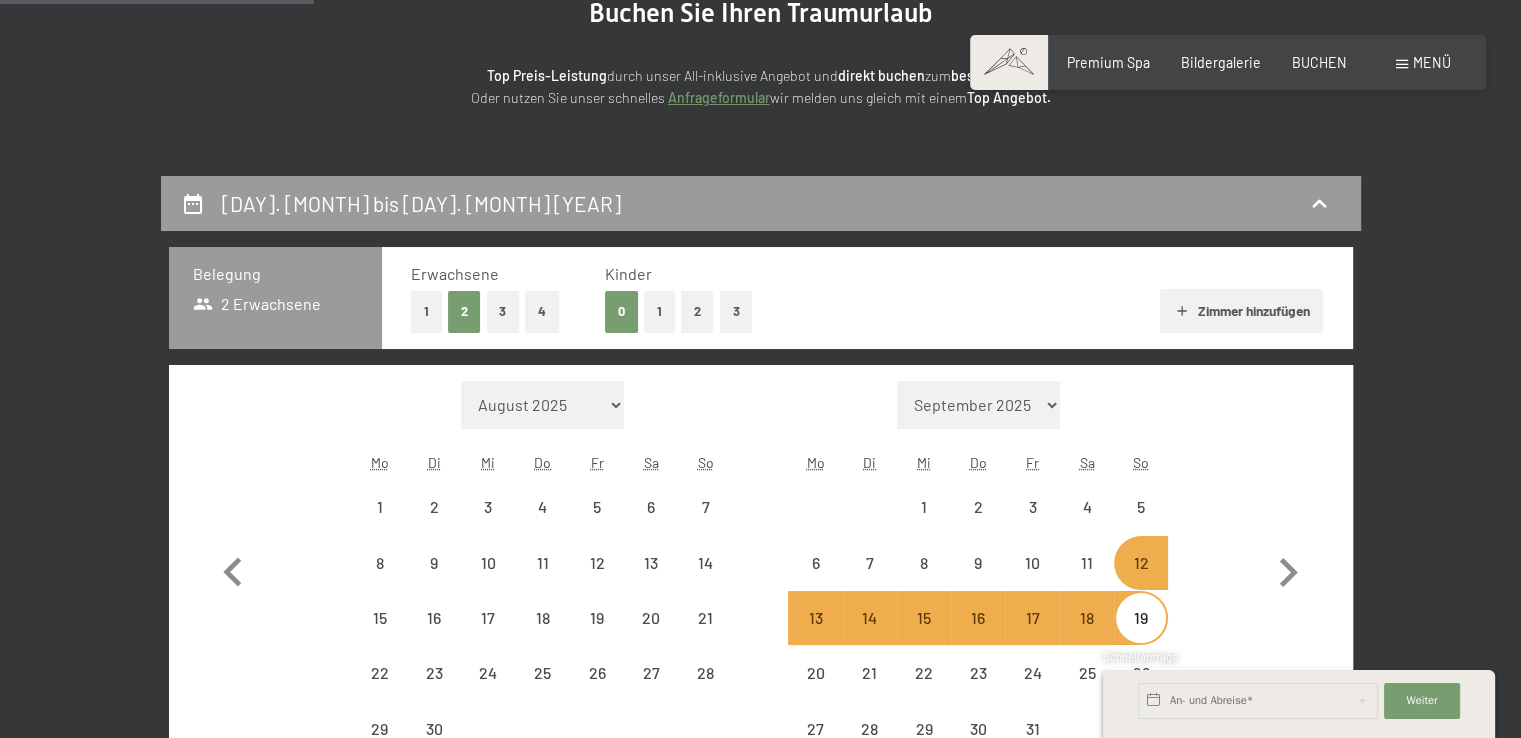 scroll, scrollTop: 504, scrollLeft: 0, axis: vertical 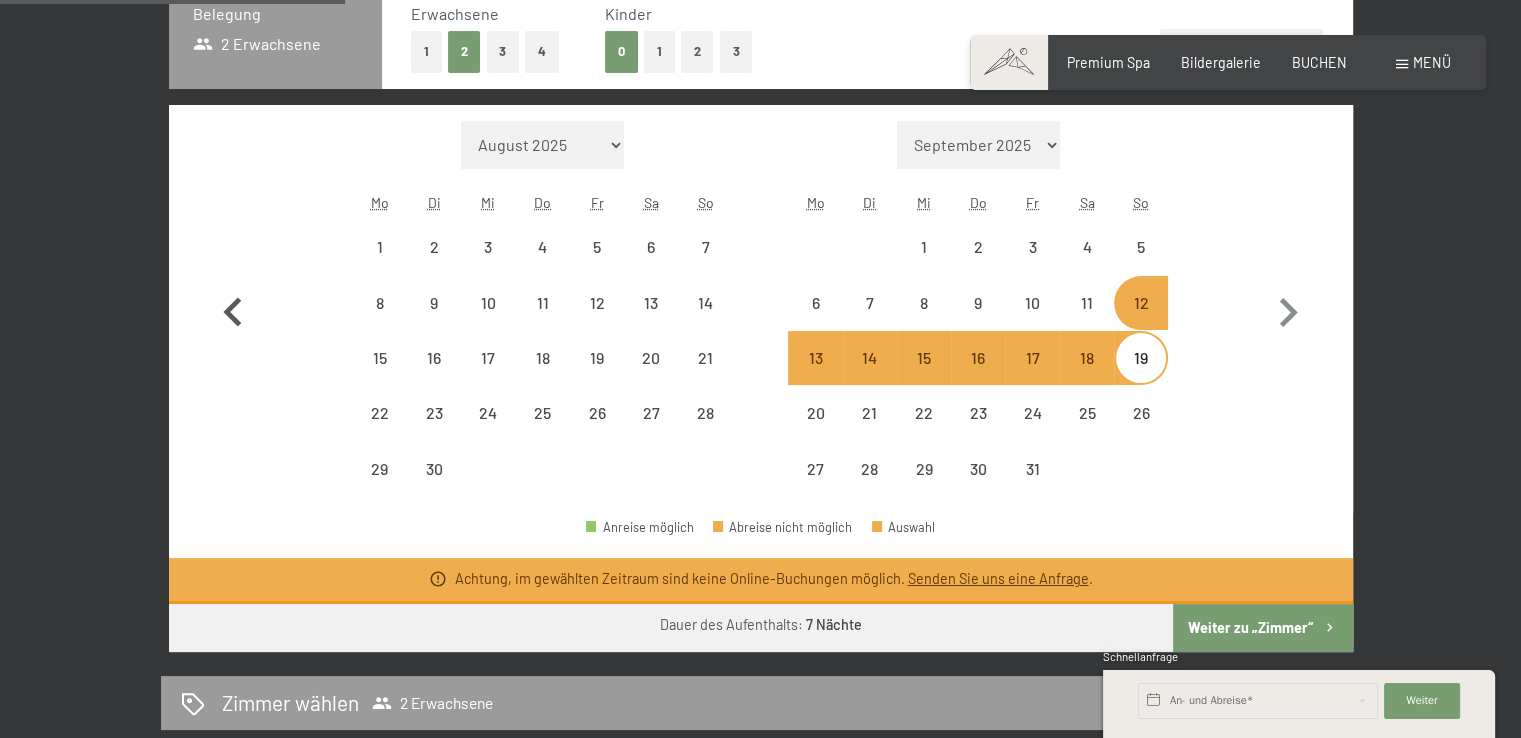click 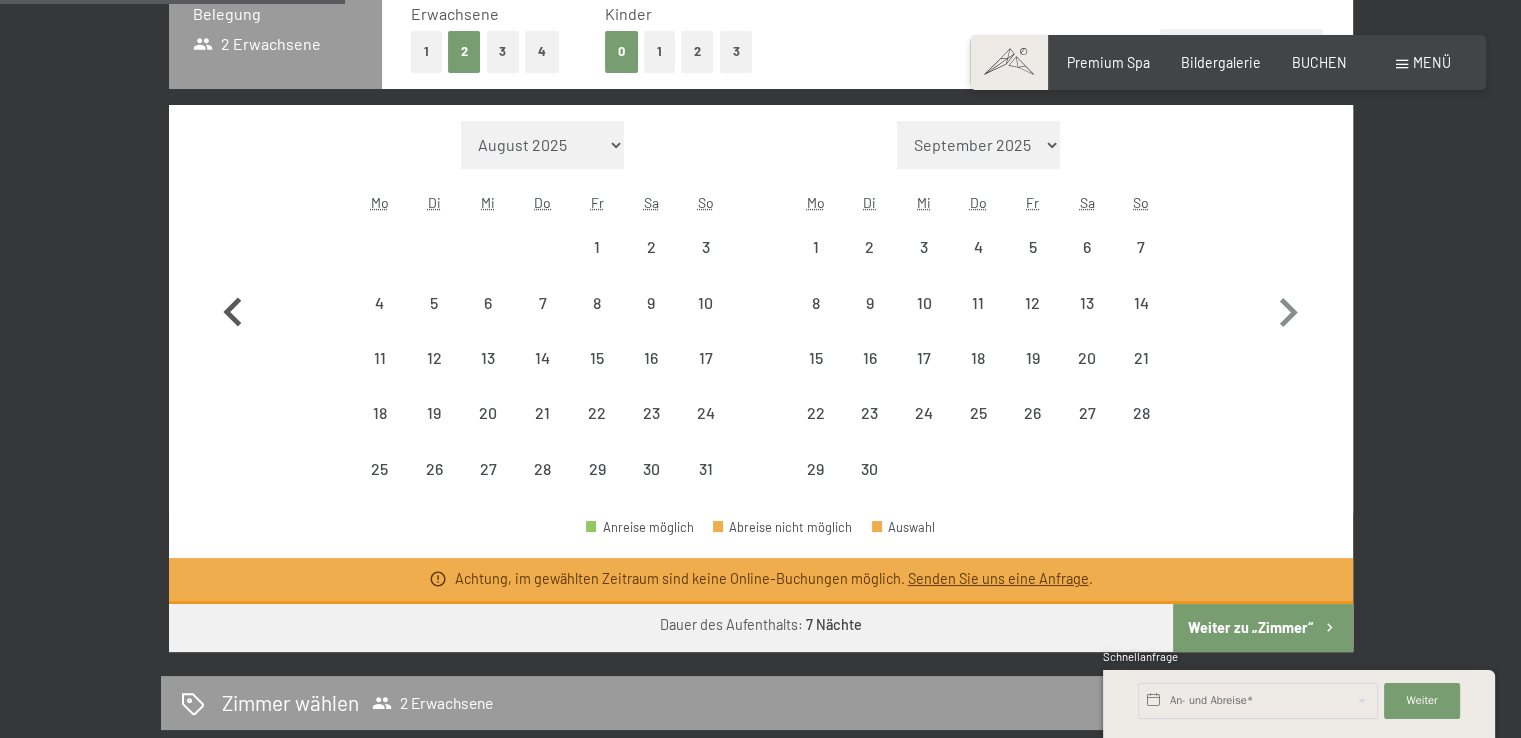 click 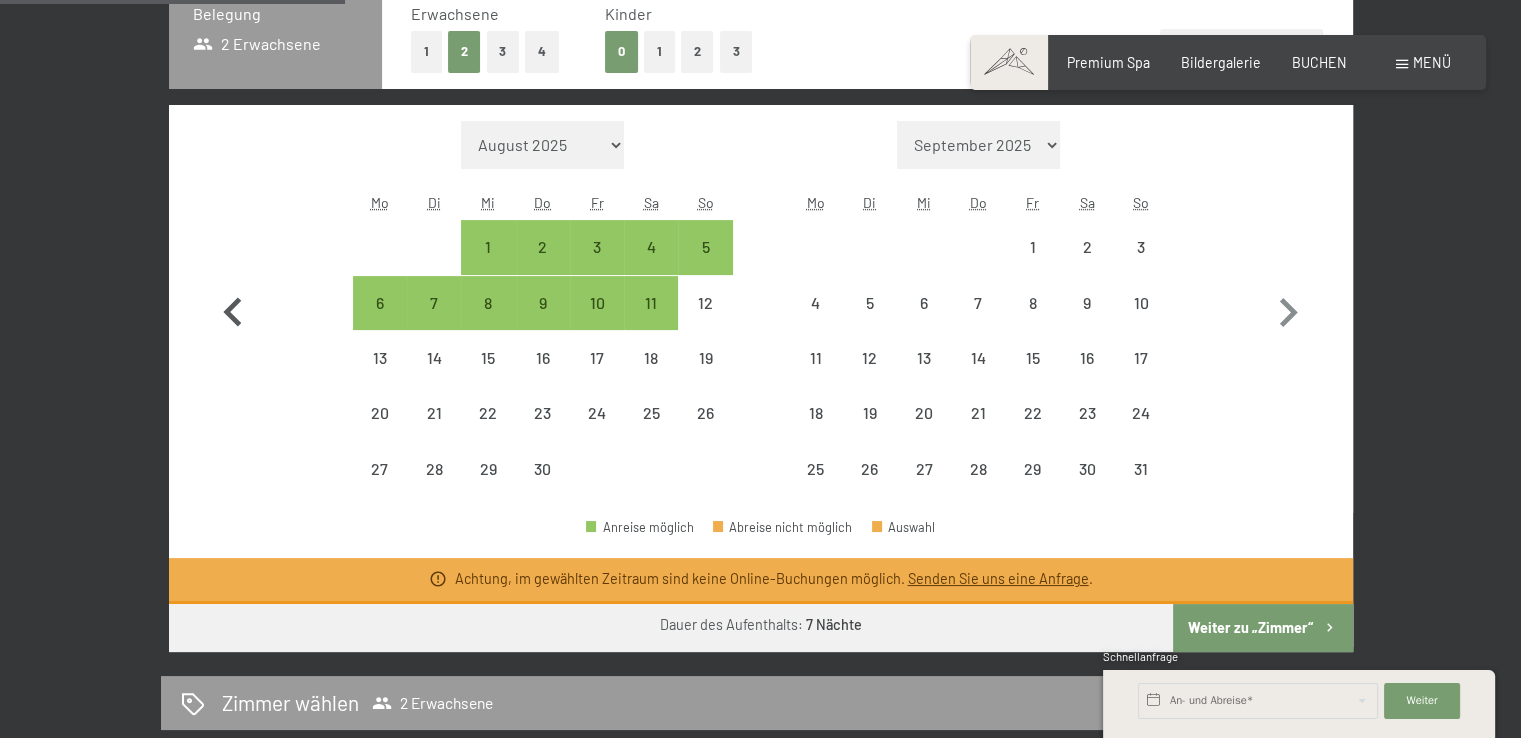 click 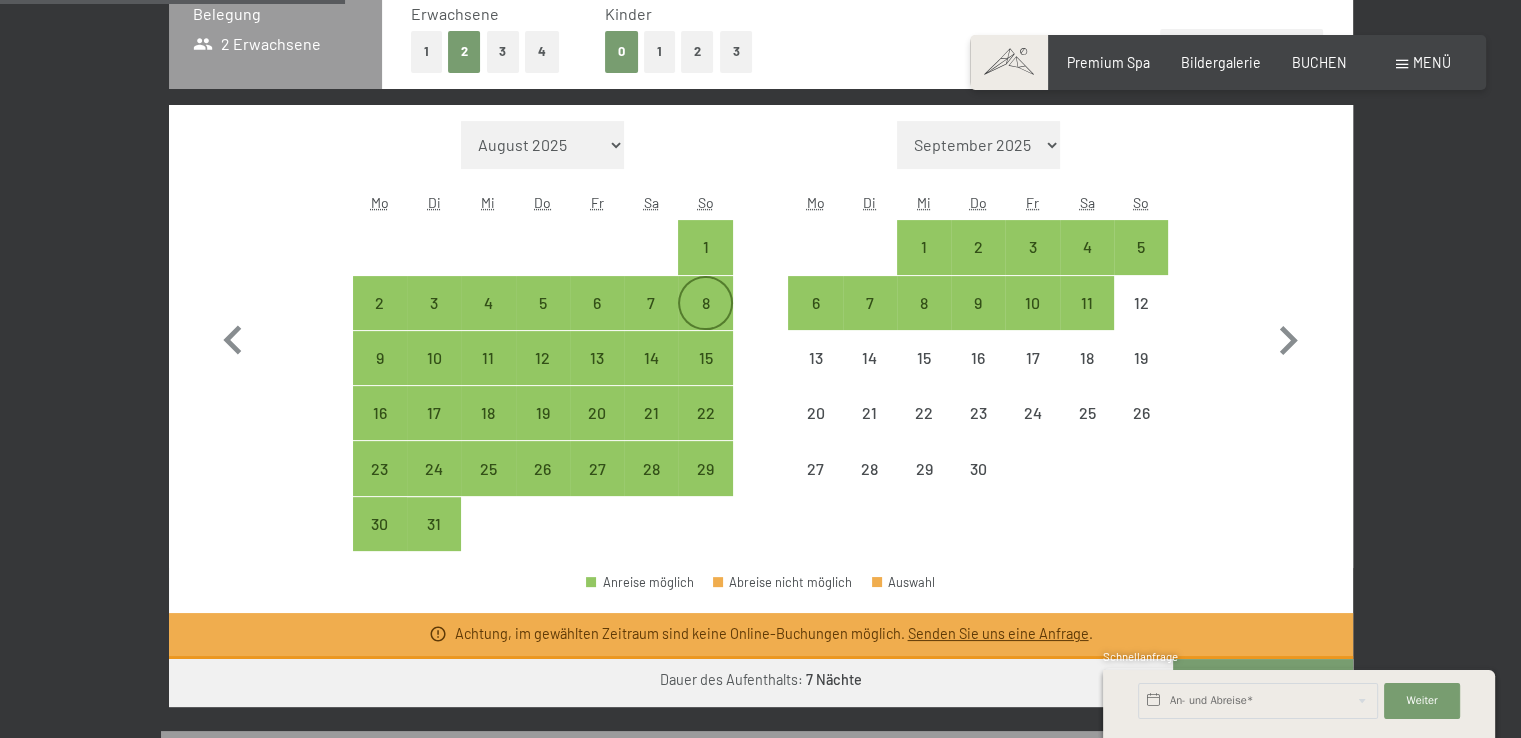 drag, startPoint x: 708, startPoint y: 289, endPoint x: 701, endPoint y: 299, distance: 12.206555 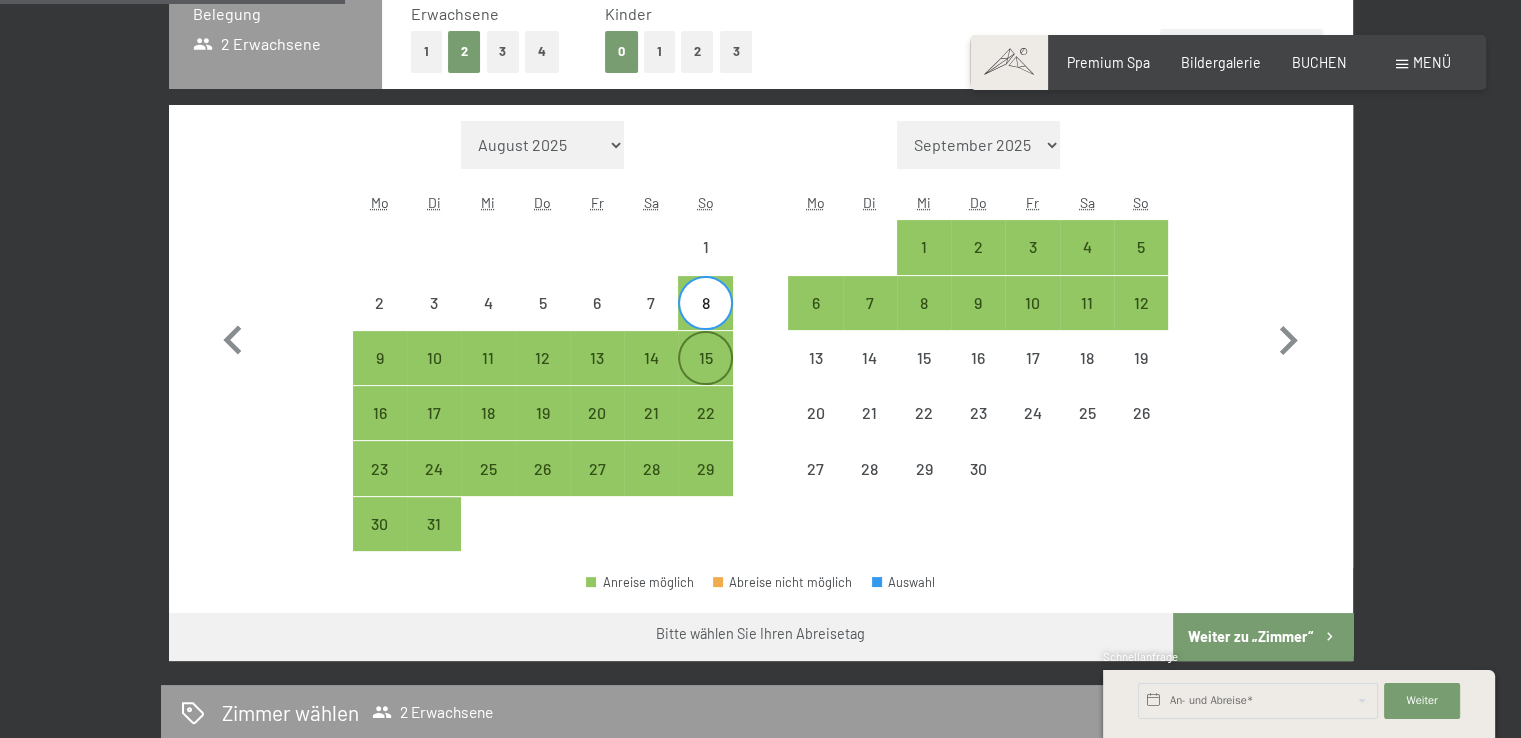 click on "15" at bounding box center (705, 375) 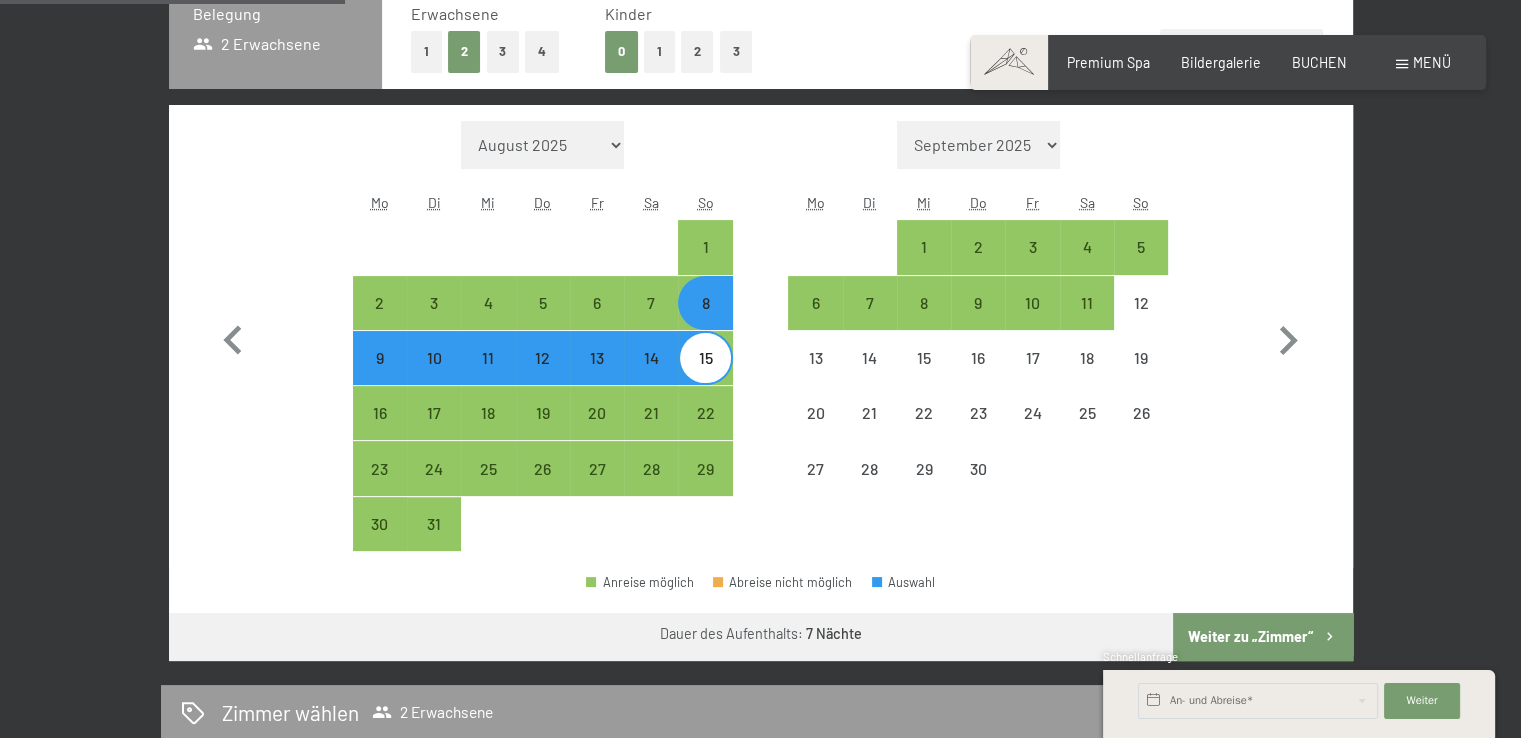 click on "Weiter zu „Zimmer“" at bounding box center [1262, 637] 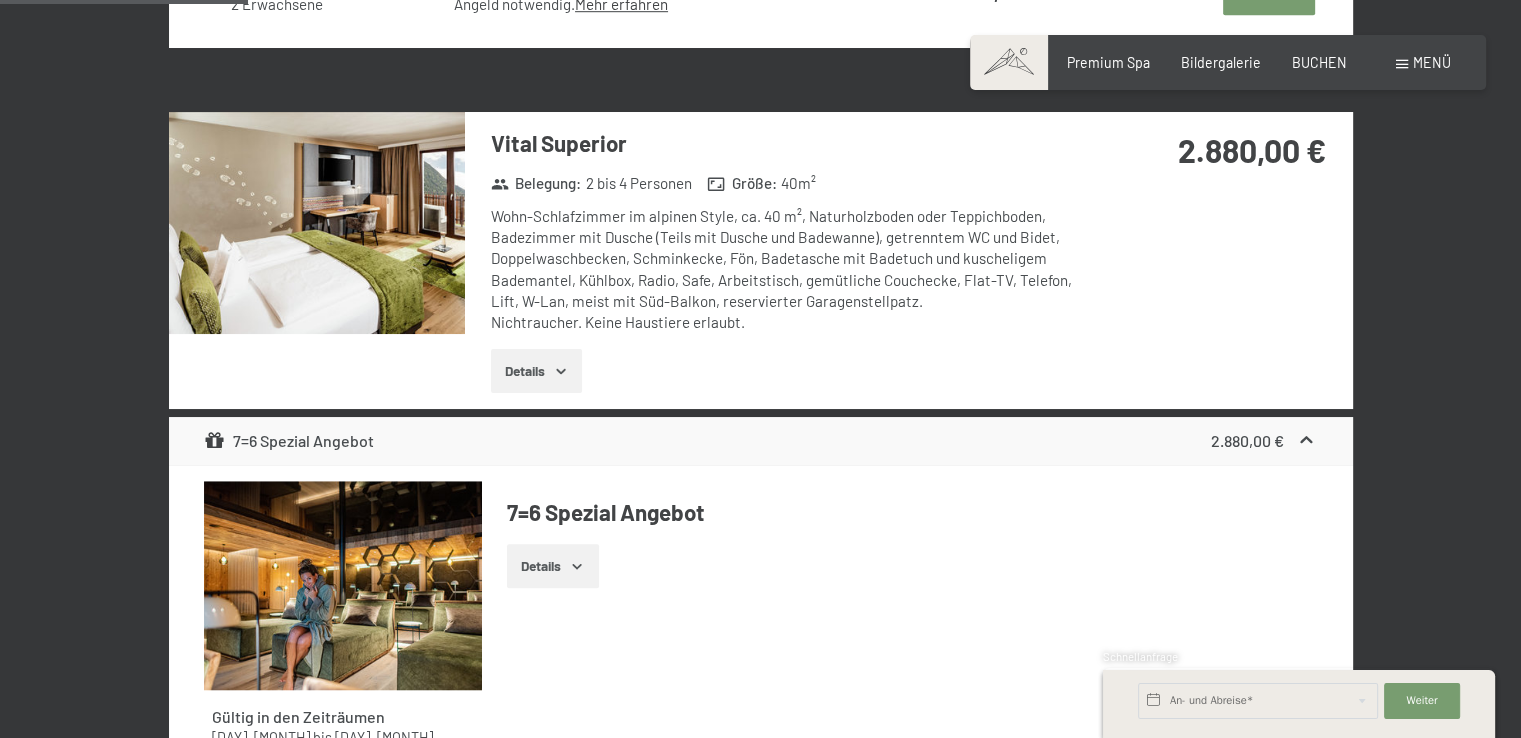 scroll, scrollTop: 1620, scrollLeft: 0, axis: vertical 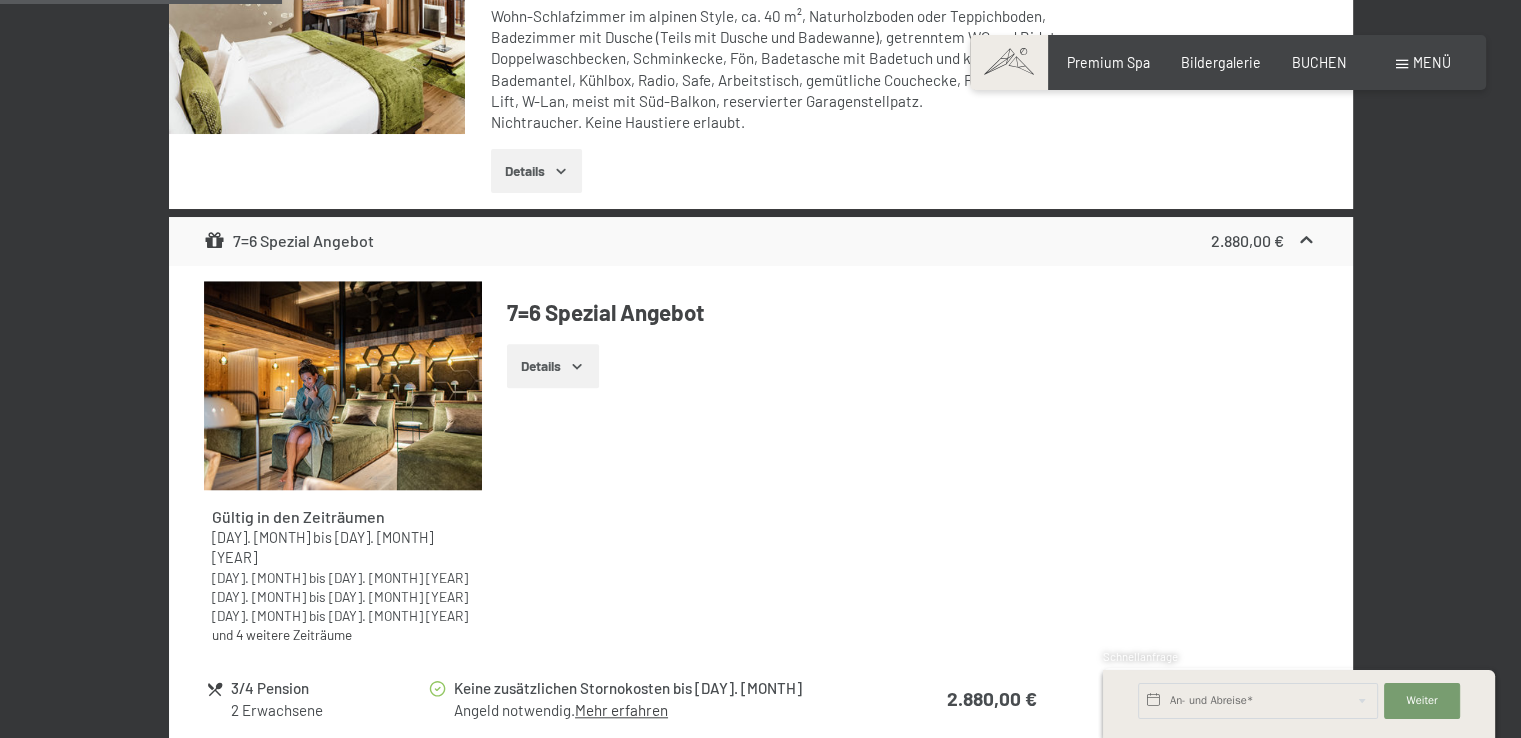 click on "und 4 weitere Zeiträume" at bounding box center [282, -272] 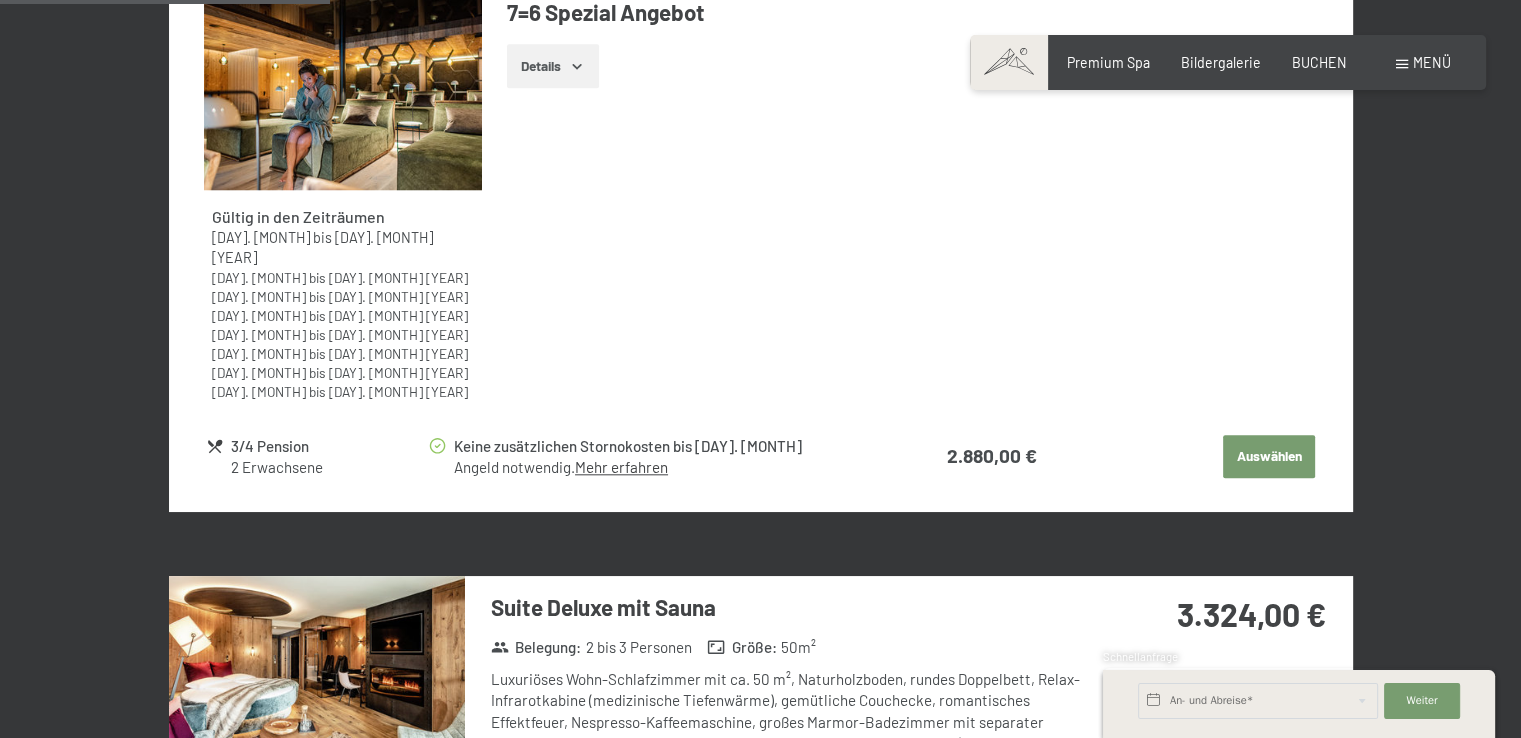 scroll, scrollTop: 1420, scrollLeft: 0, axis: vertical 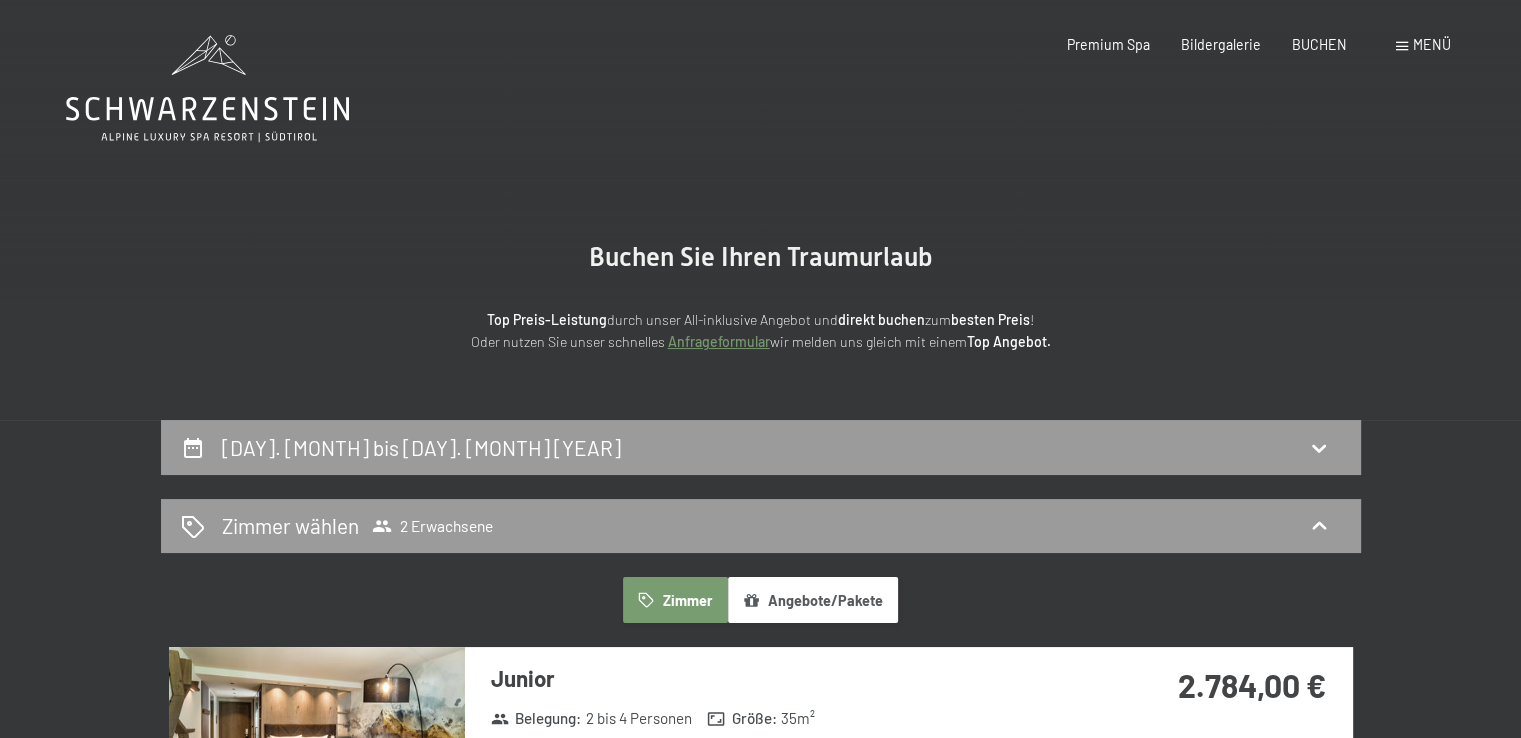 click on "Menü" at bounding box center [1432, 44] 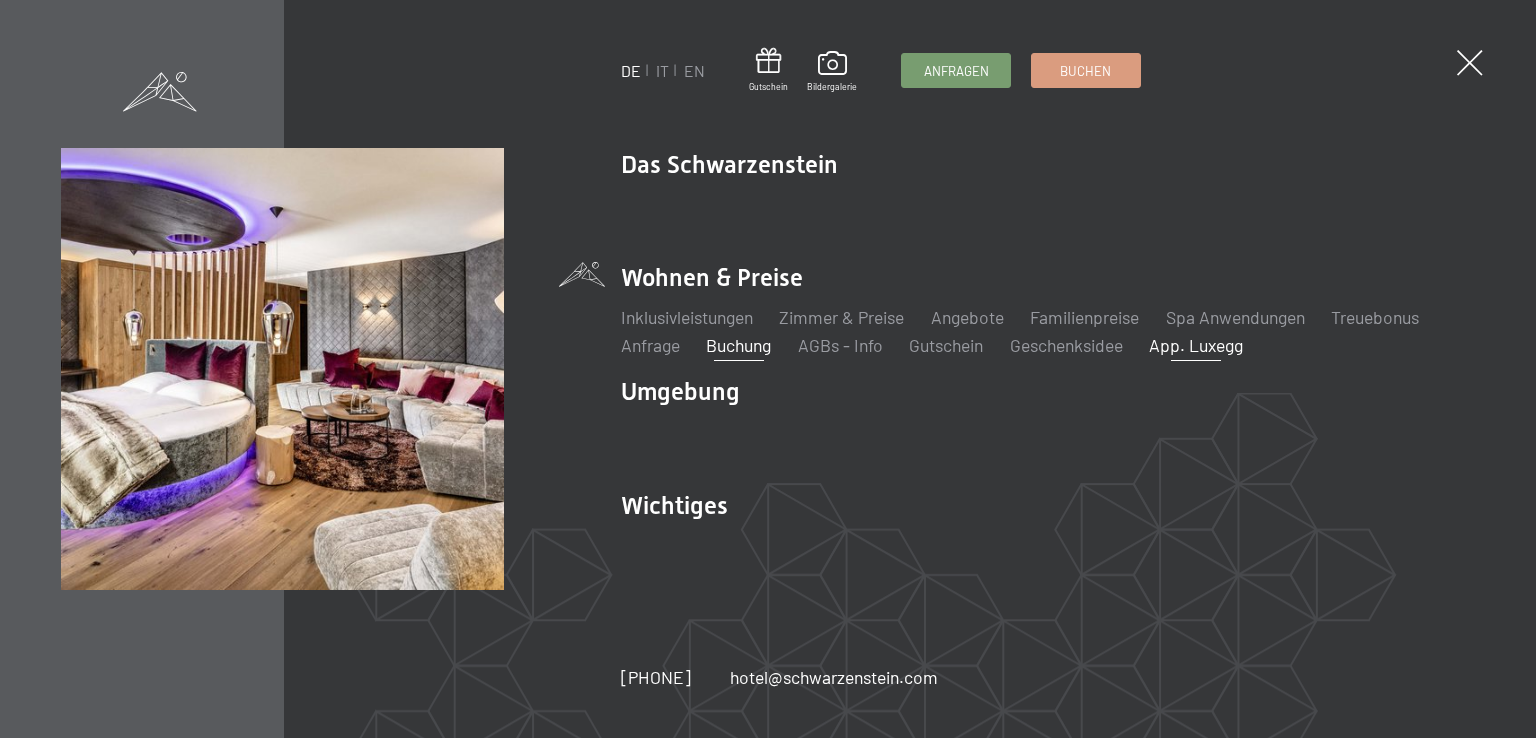 click on "App. Luxegg" at bounding box center [1196, 345] 